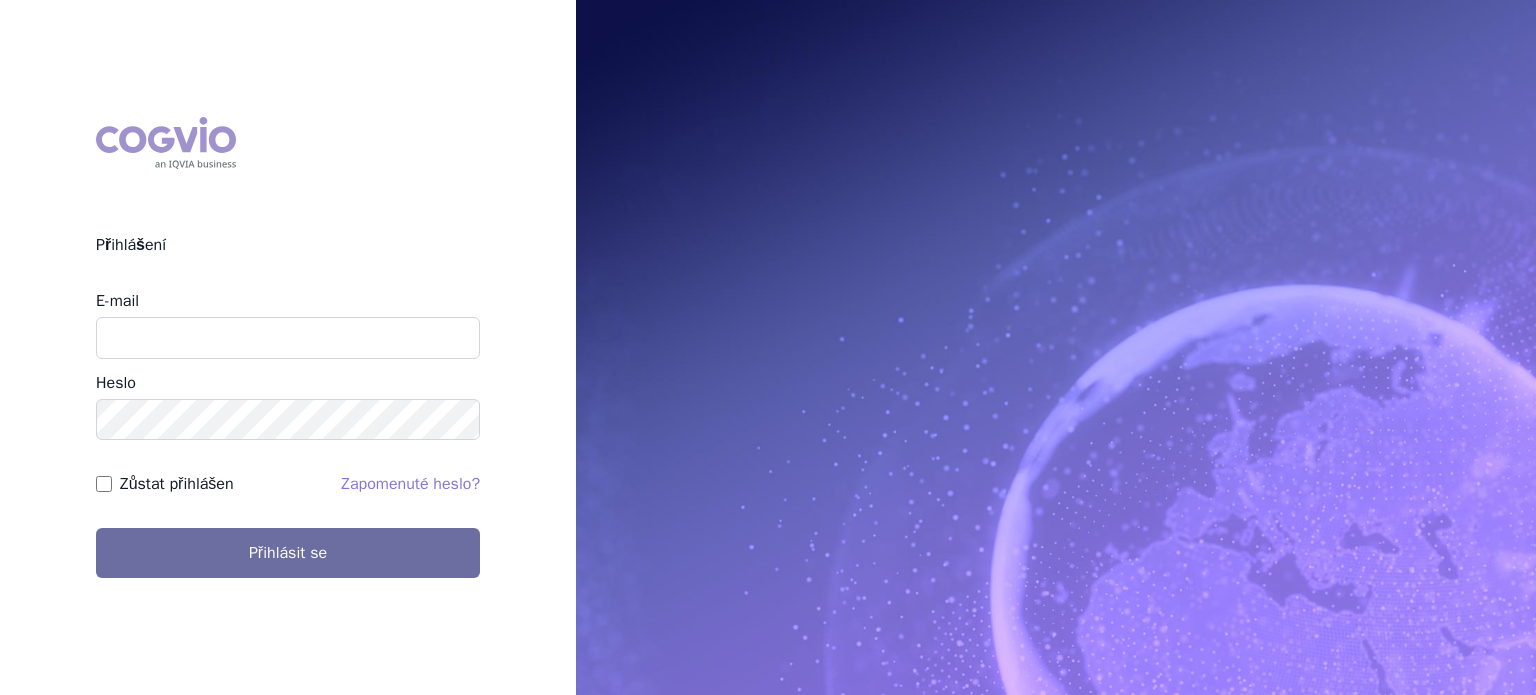 scroll, scrollTop: 0, scrollLeft: 0, axis: both 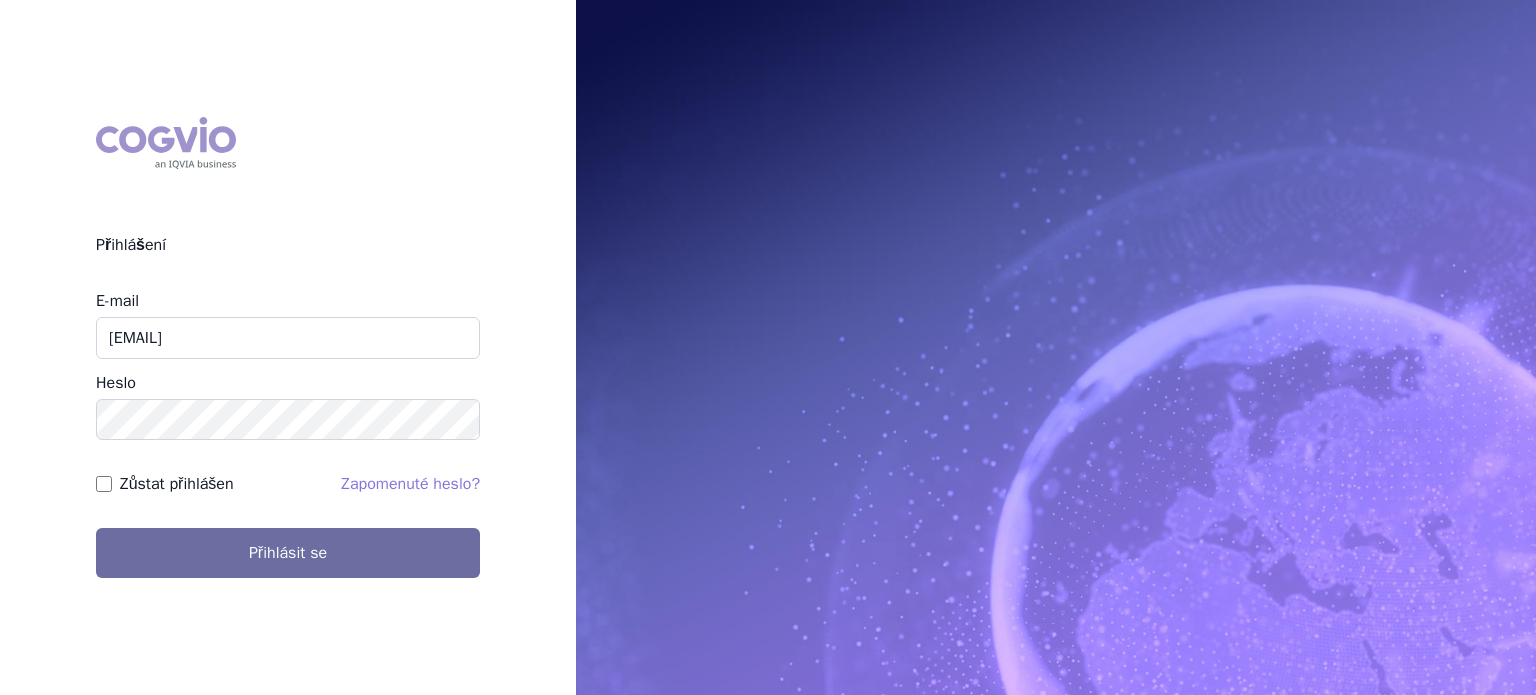click on "E-mail
lucie.sichtova@medochemie.com
Heslo
Zůstat přihlášen
Zapomenuté heslo?
Přihlásit se" at bounding box center (288, 434) 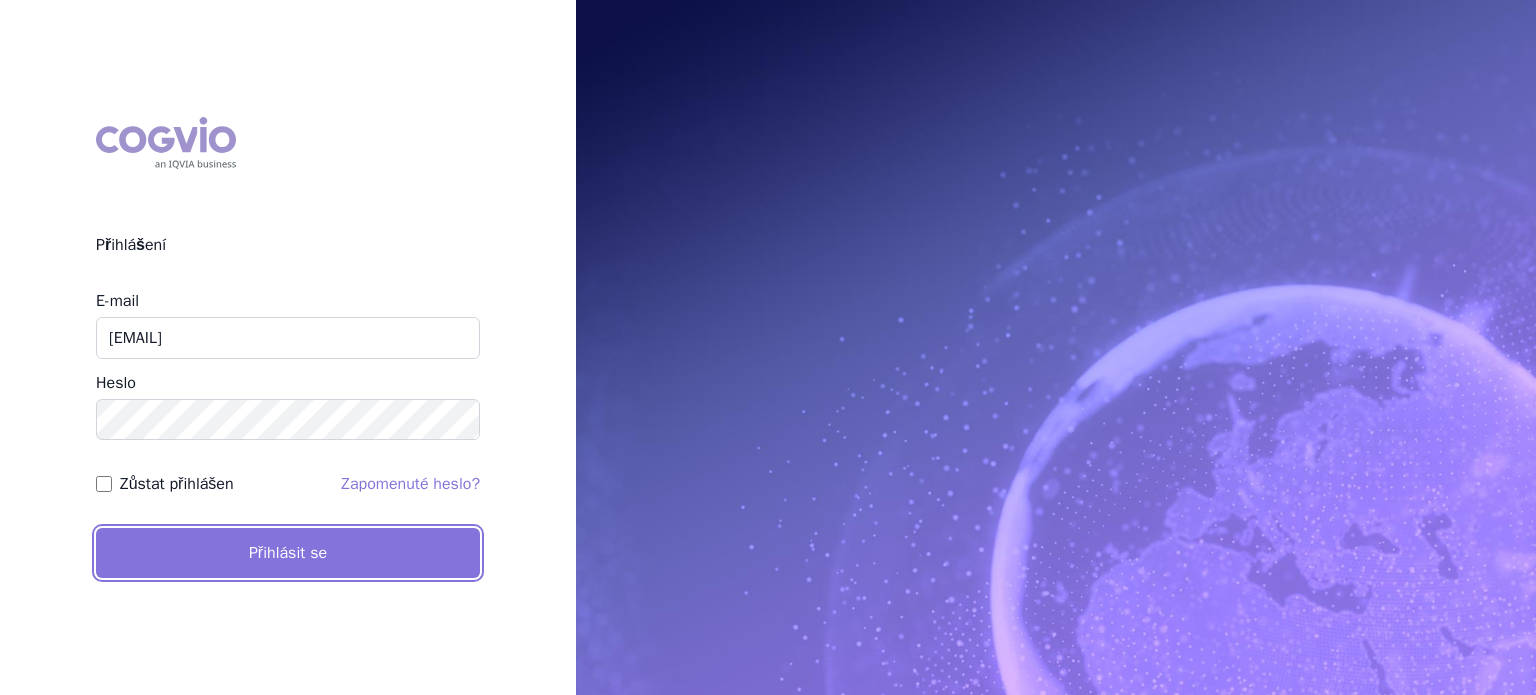 click on "Přihlásit se" at bounding box center (288, 553) 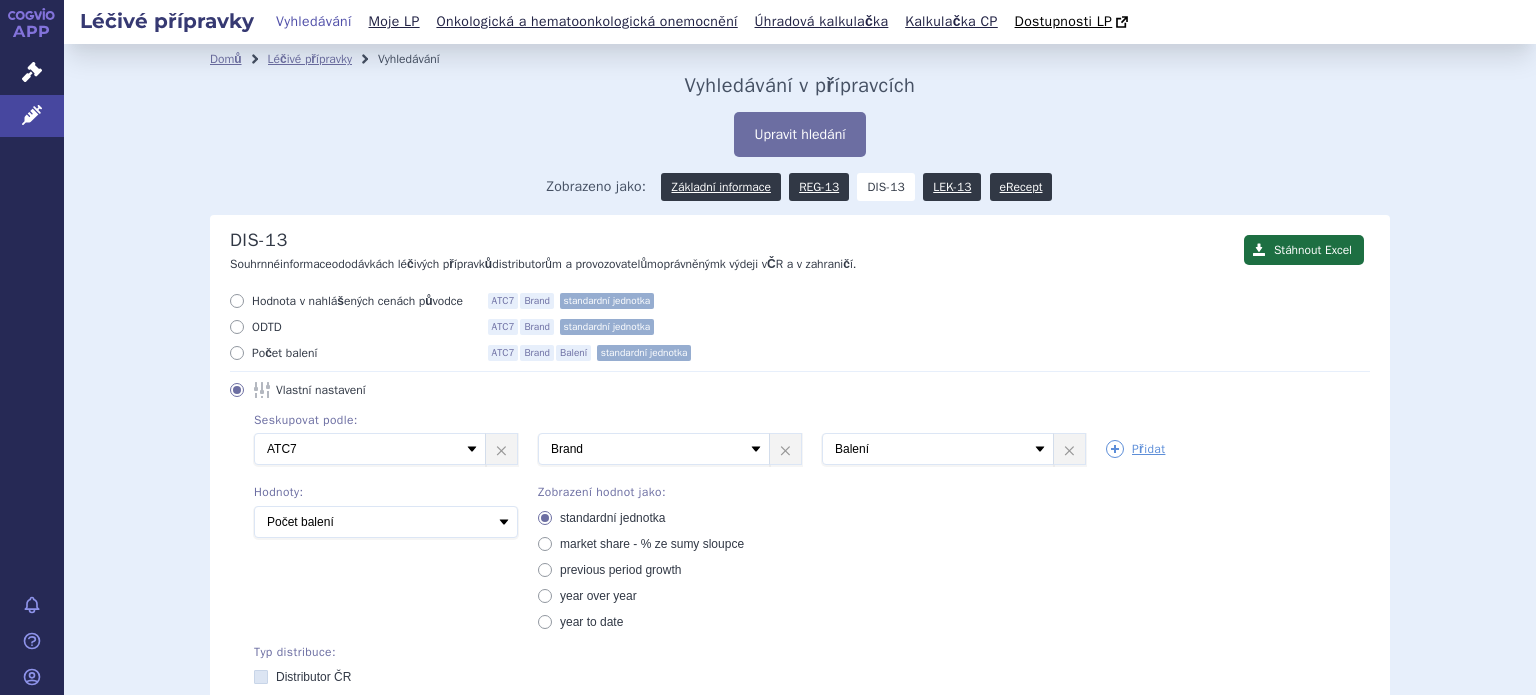 scroll, scrollTop: 0, scrollLeft: 0, axis: both 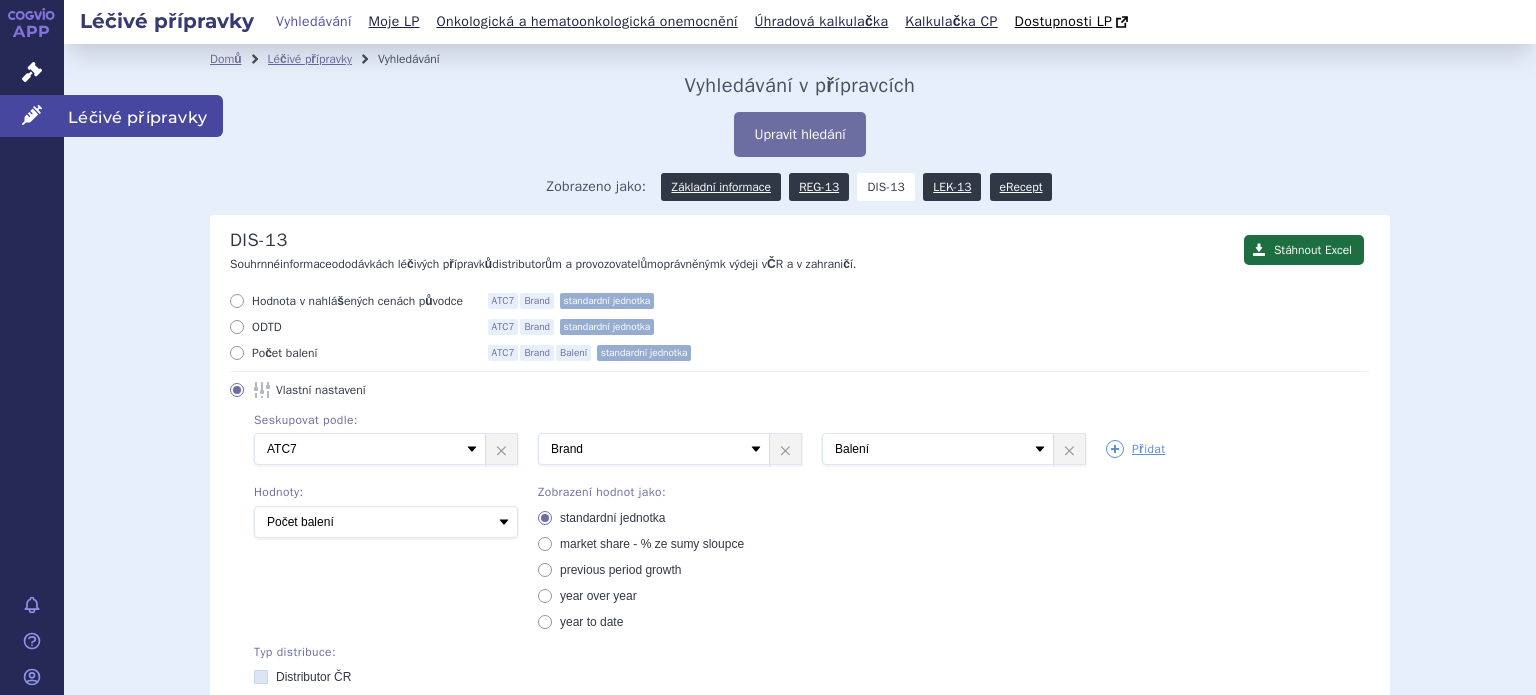 click on "Léčivé přípravky" at bounding box center (32, 116) 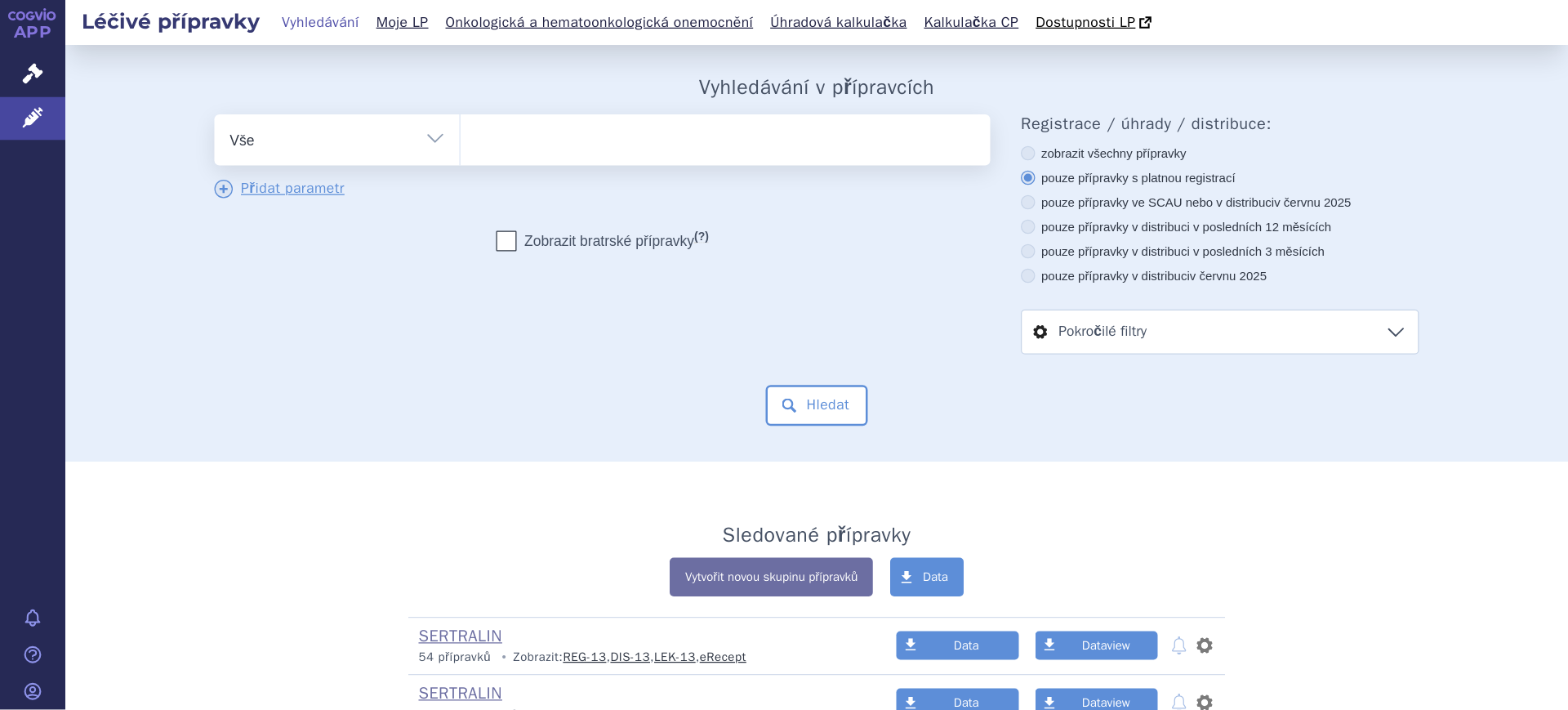 scroll, scrollTop: 0, scrollLeft: 0, axis: both 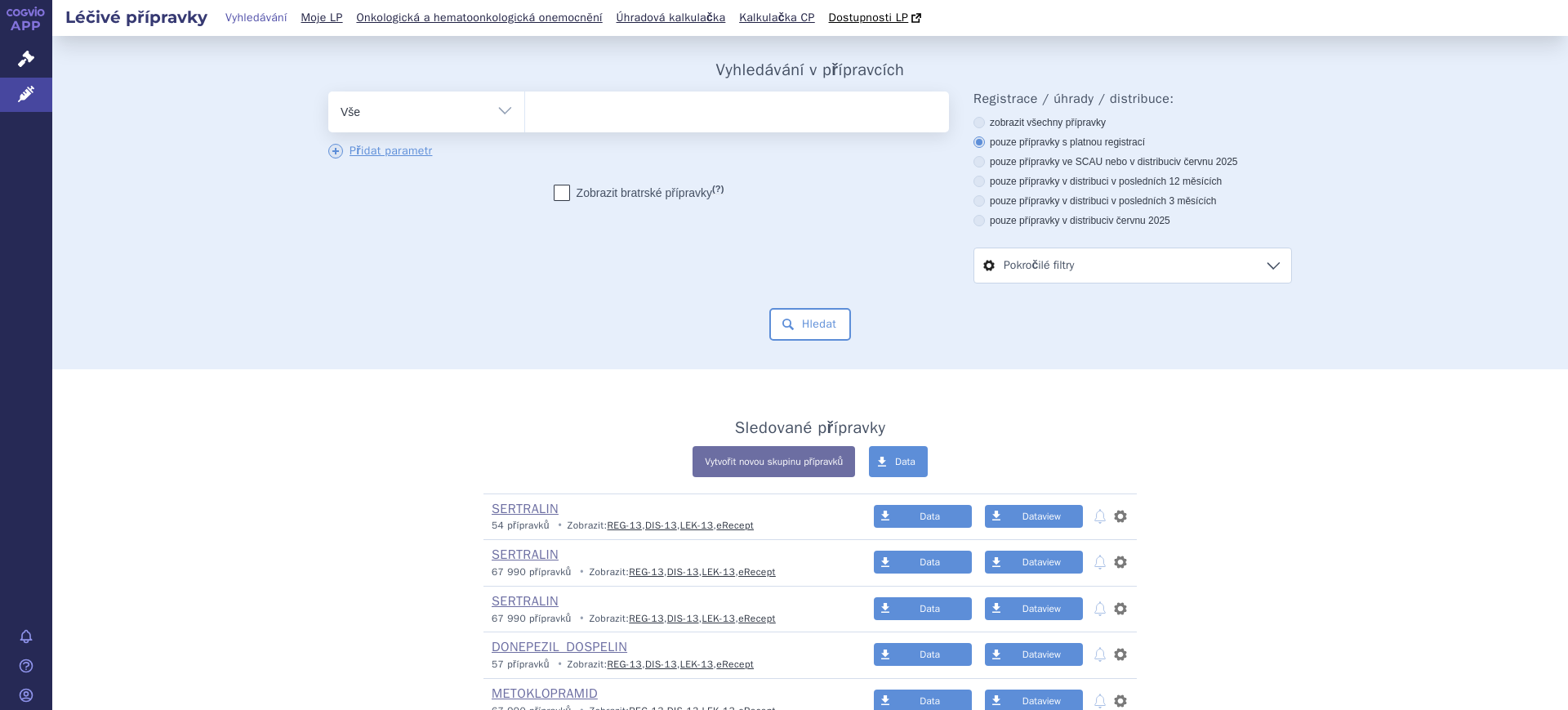 click on "Vše
Přípravek/SUKL kód
MAH
VPOIS
ATC/Aktivní látka
Léková forma
Síla" at bounding box center [426, 109] 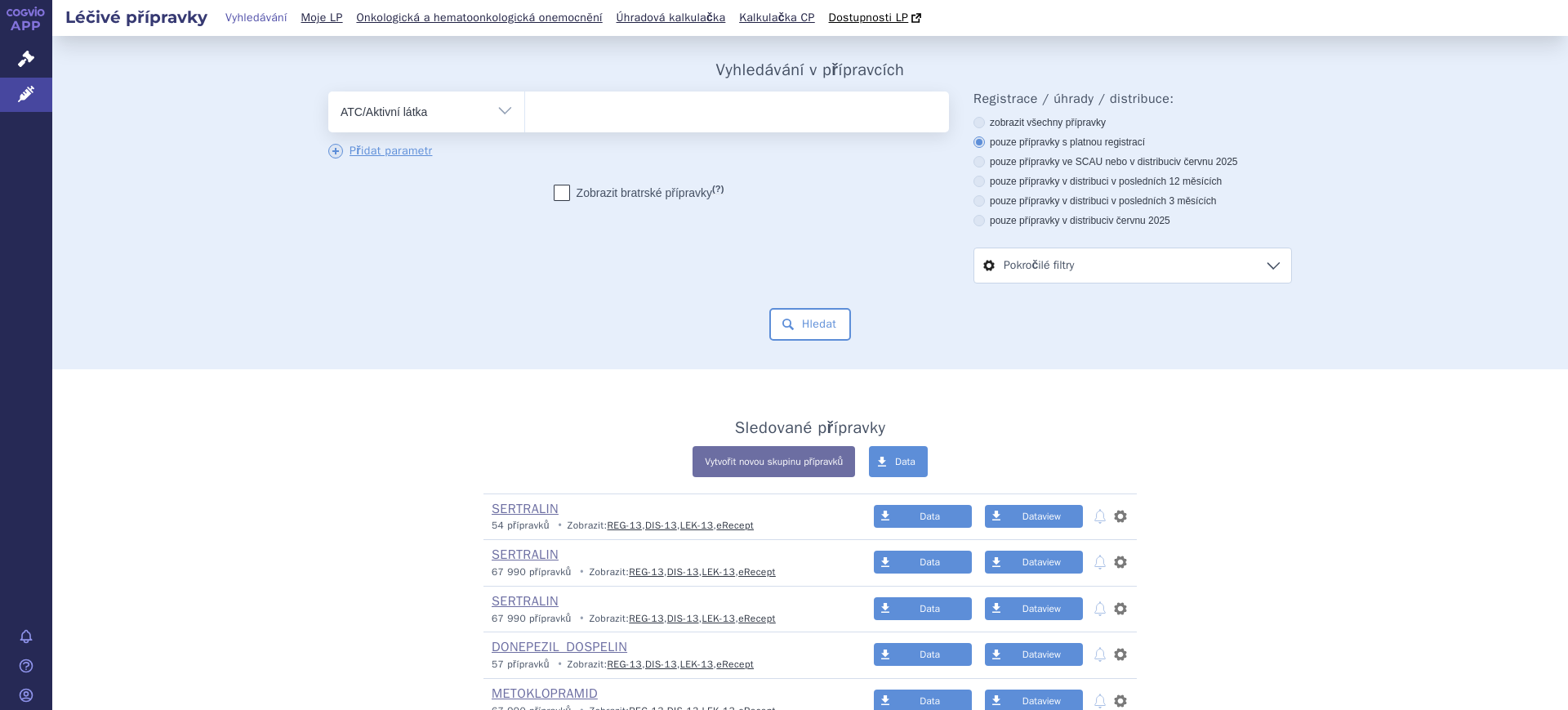 click on "Vše
Přípravek/SUKL kód
MAH
VPOIS
ATC/Aktivní látka
Léková forma
Síla" at bounding box center [426, 109] 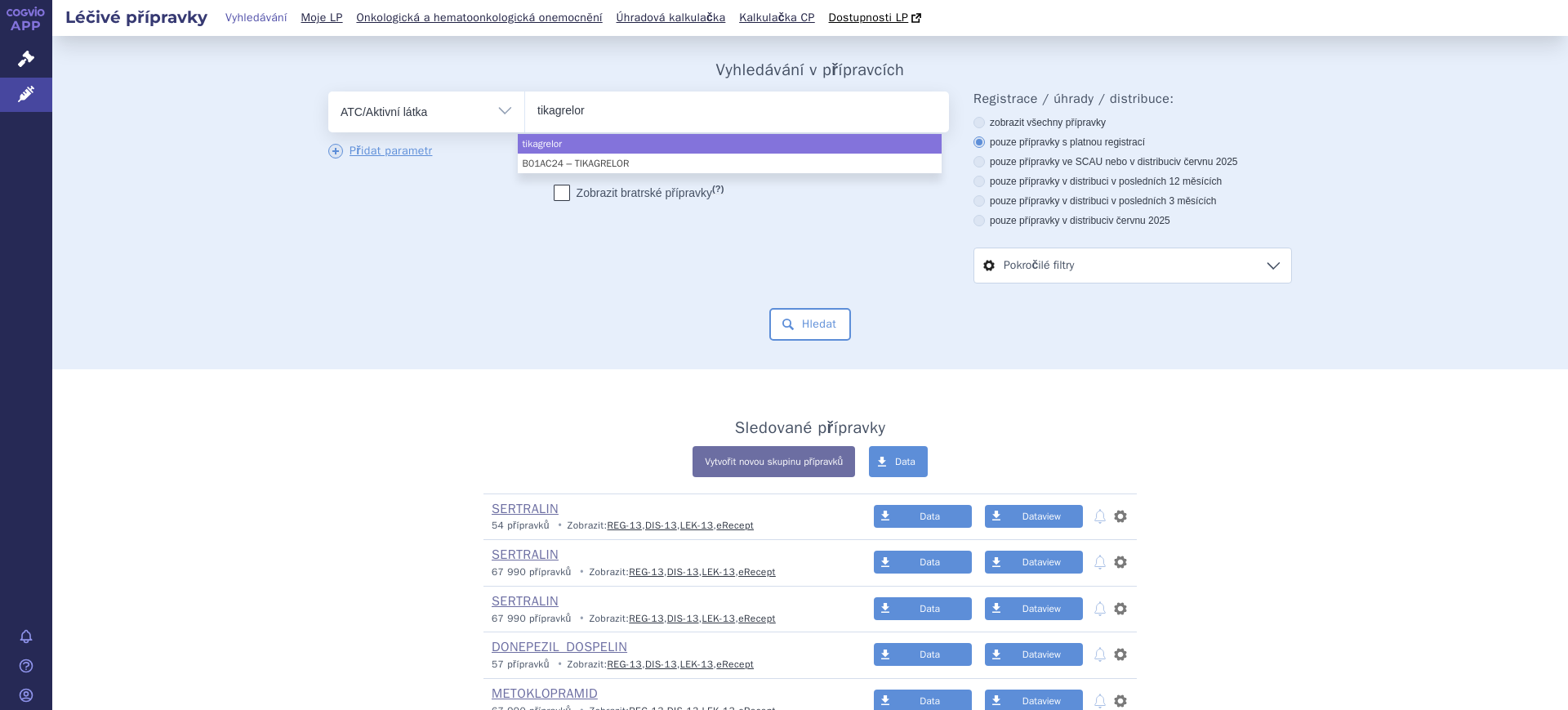 type on "tikagrelor" 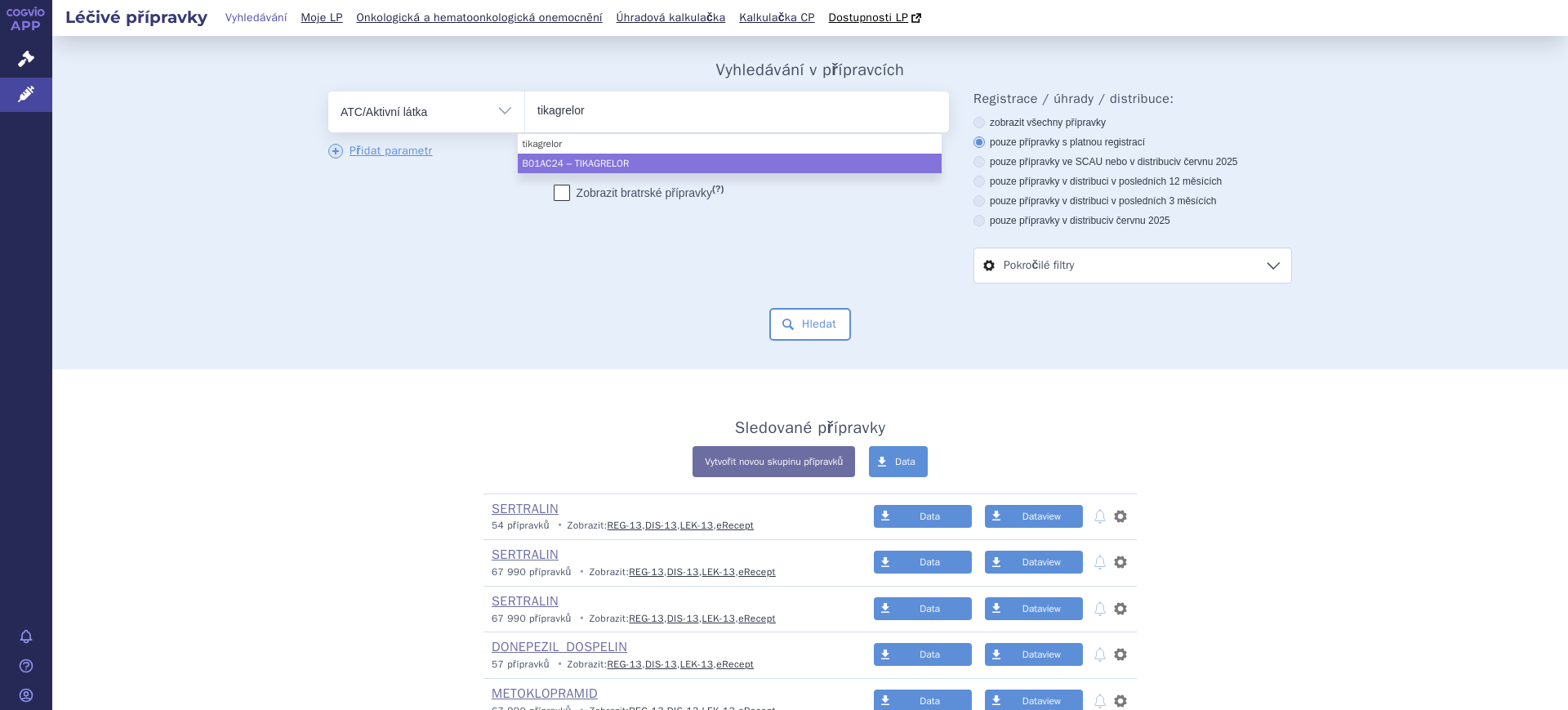 type 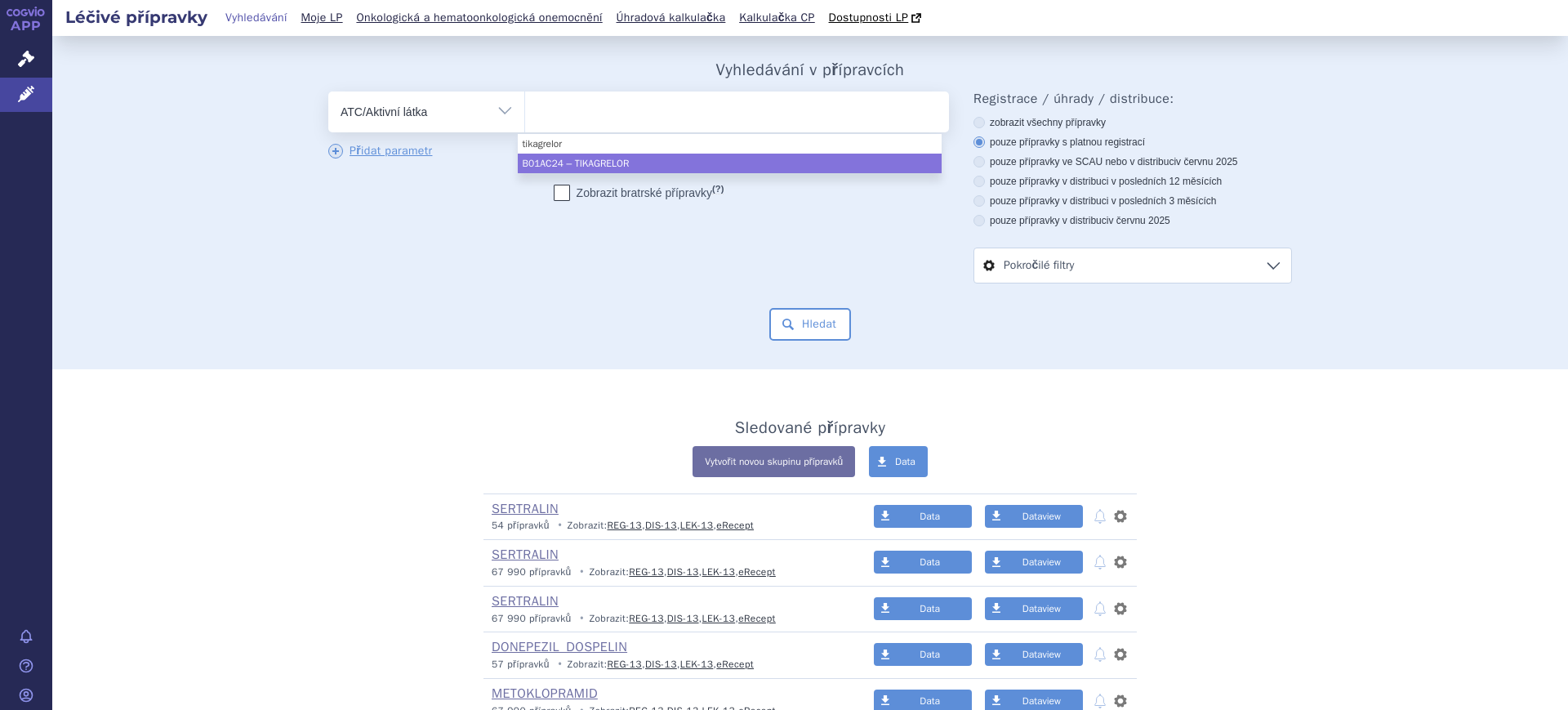select on "B01AC24" 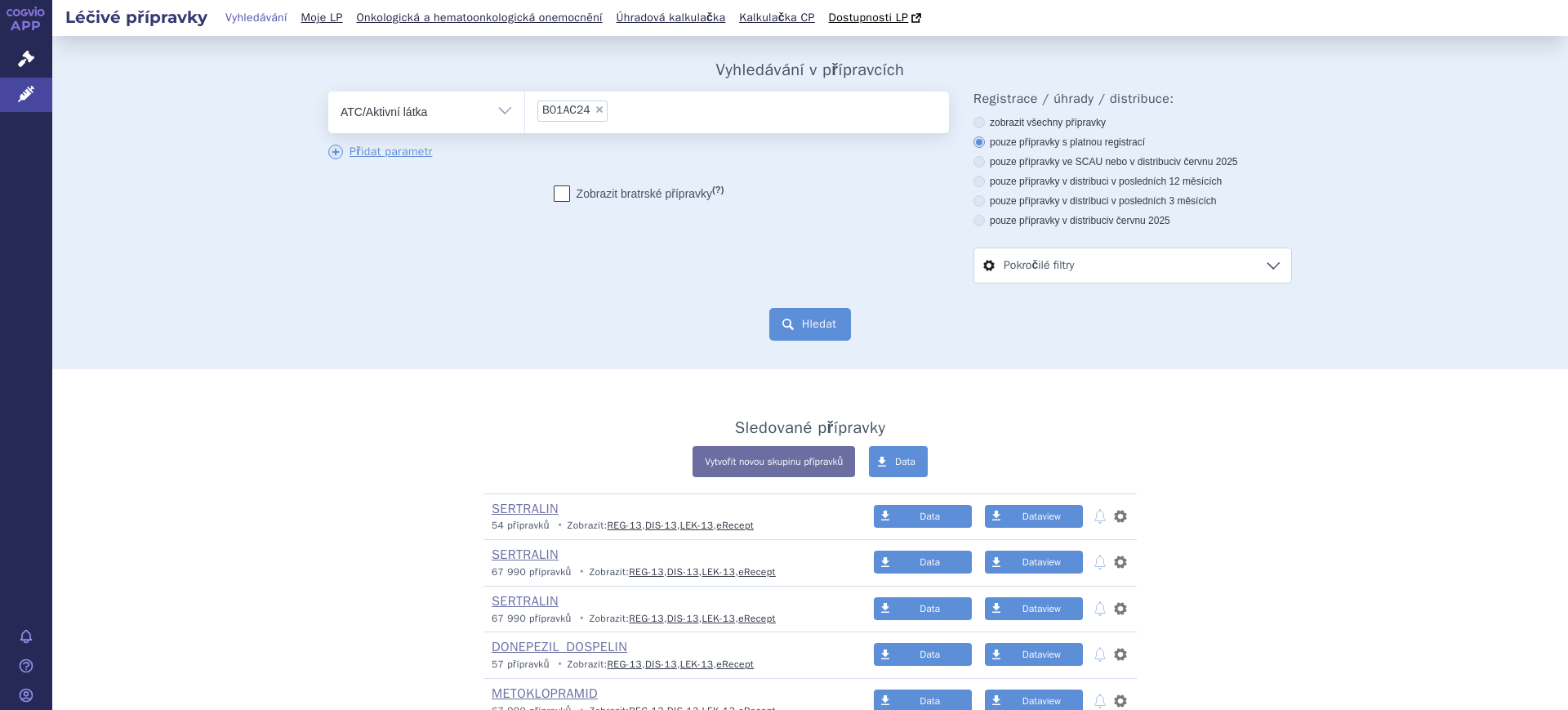 click on "Hledat" at bounding box center [810, 324] 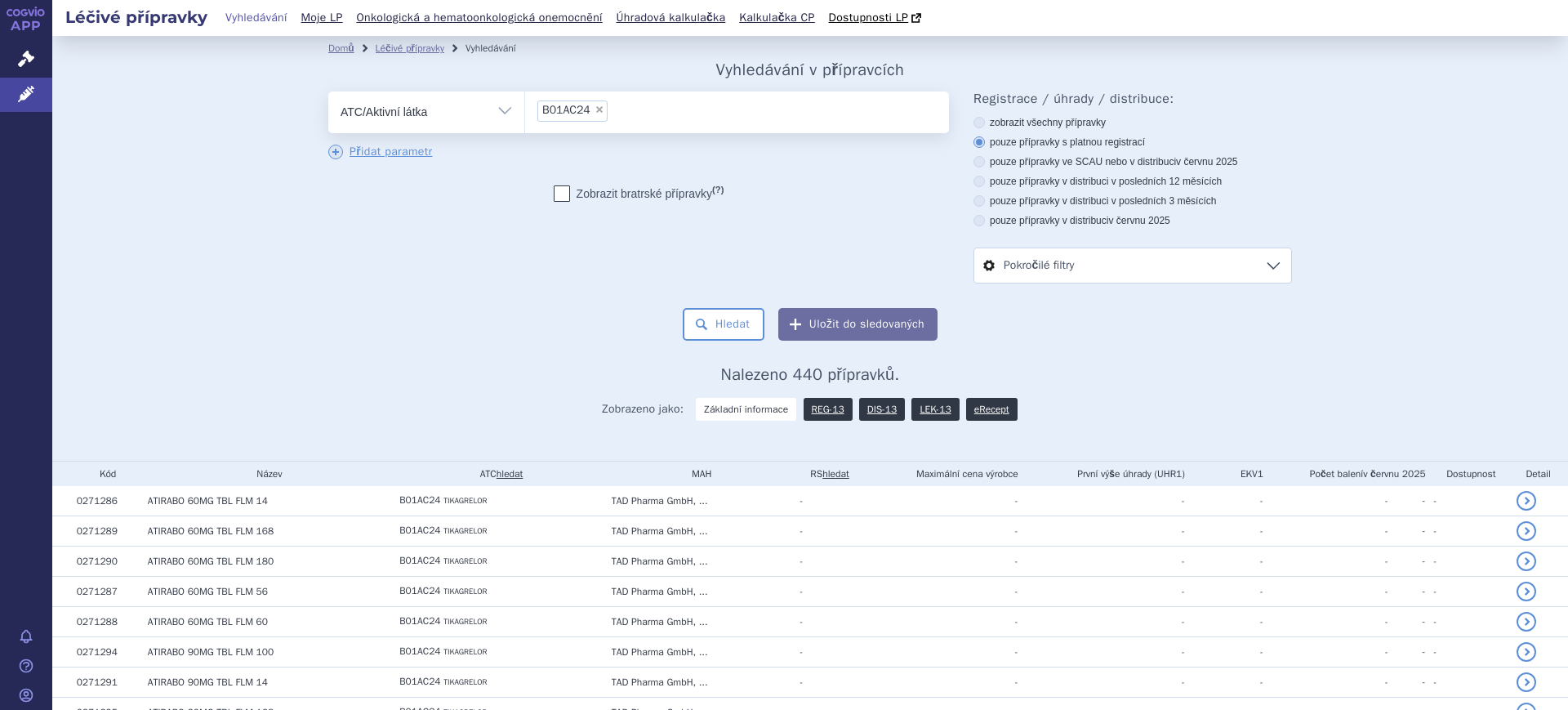 scroll, scrollTop: 0, scrollLeft: 0, axis: both 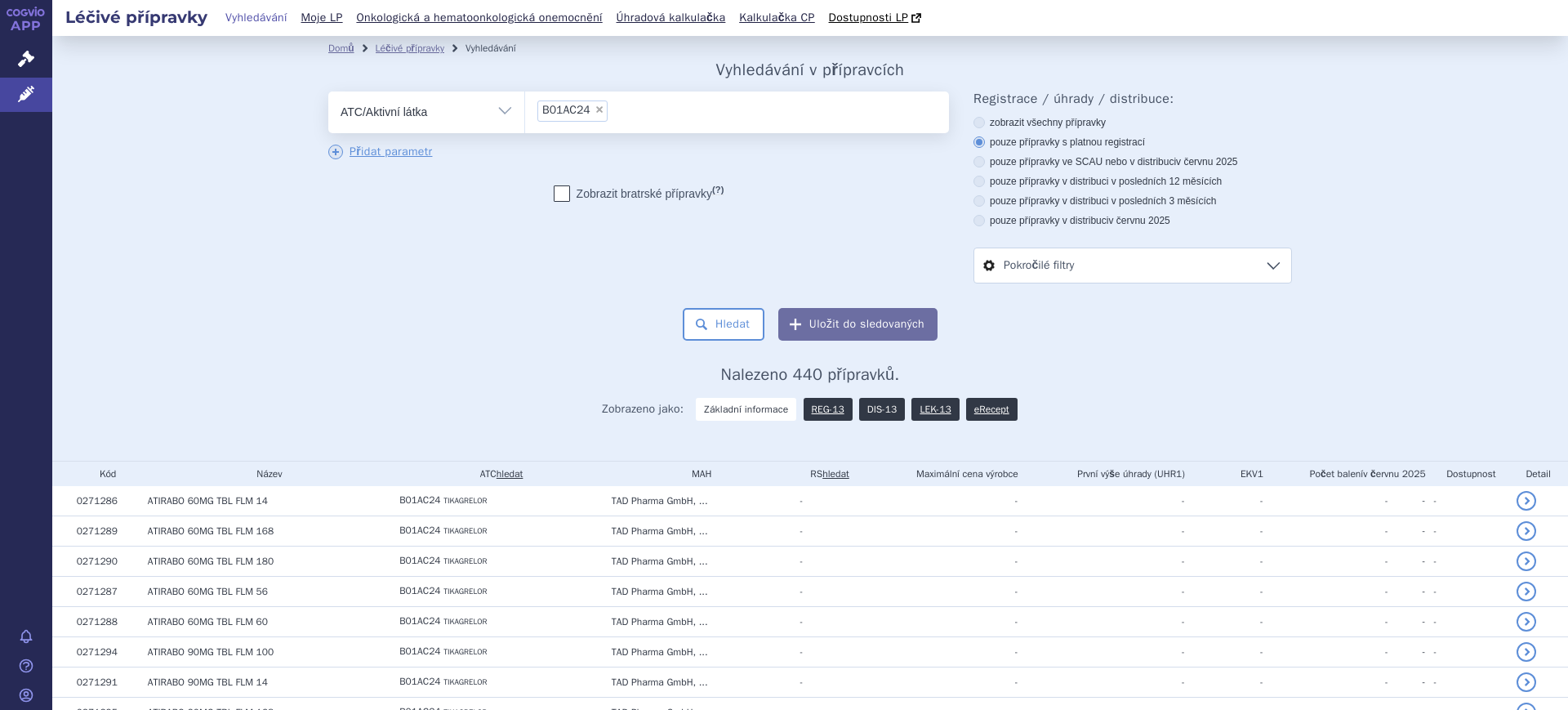 click on "DIS-13" at bounding box center [882, 409] 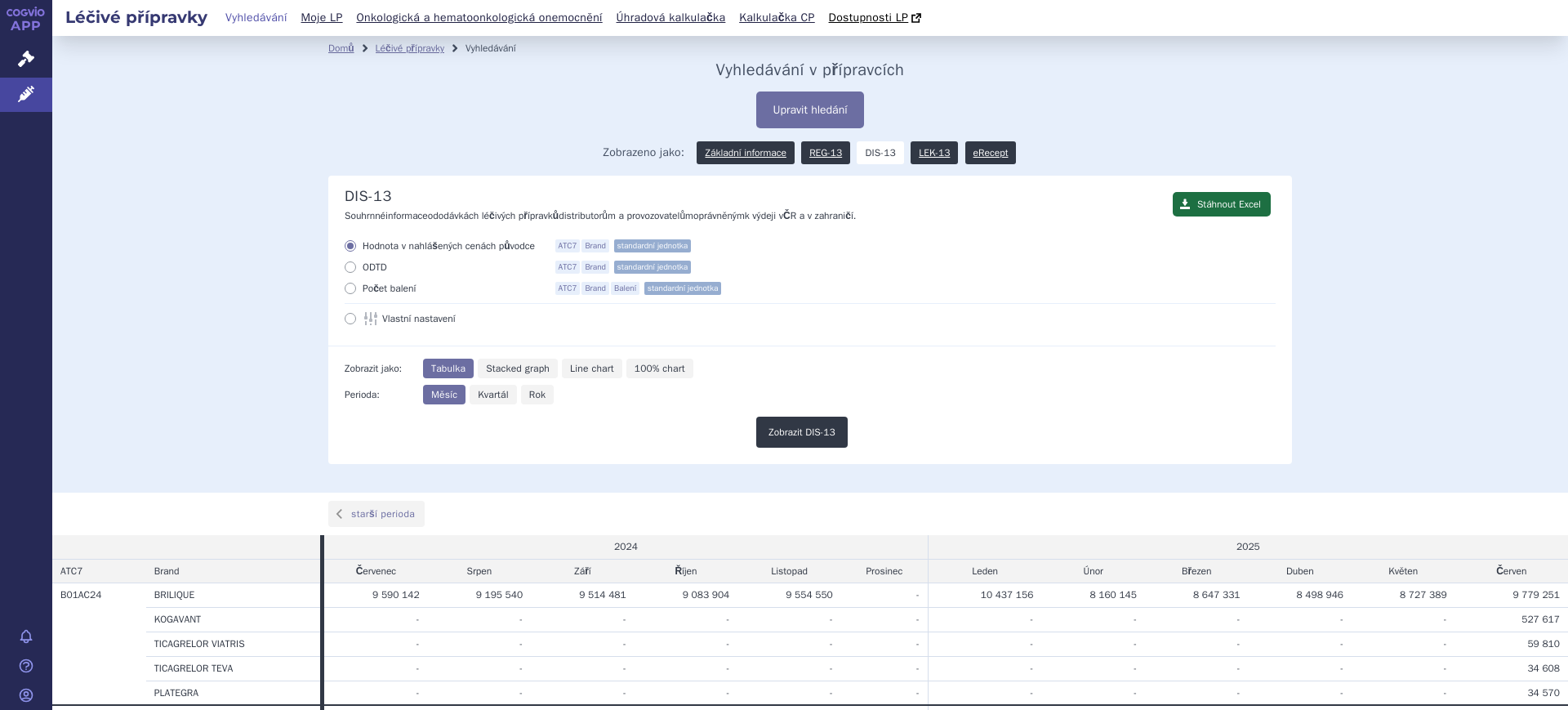 scroll, scrollTop: 0, scrollLeft: 0, axis: both 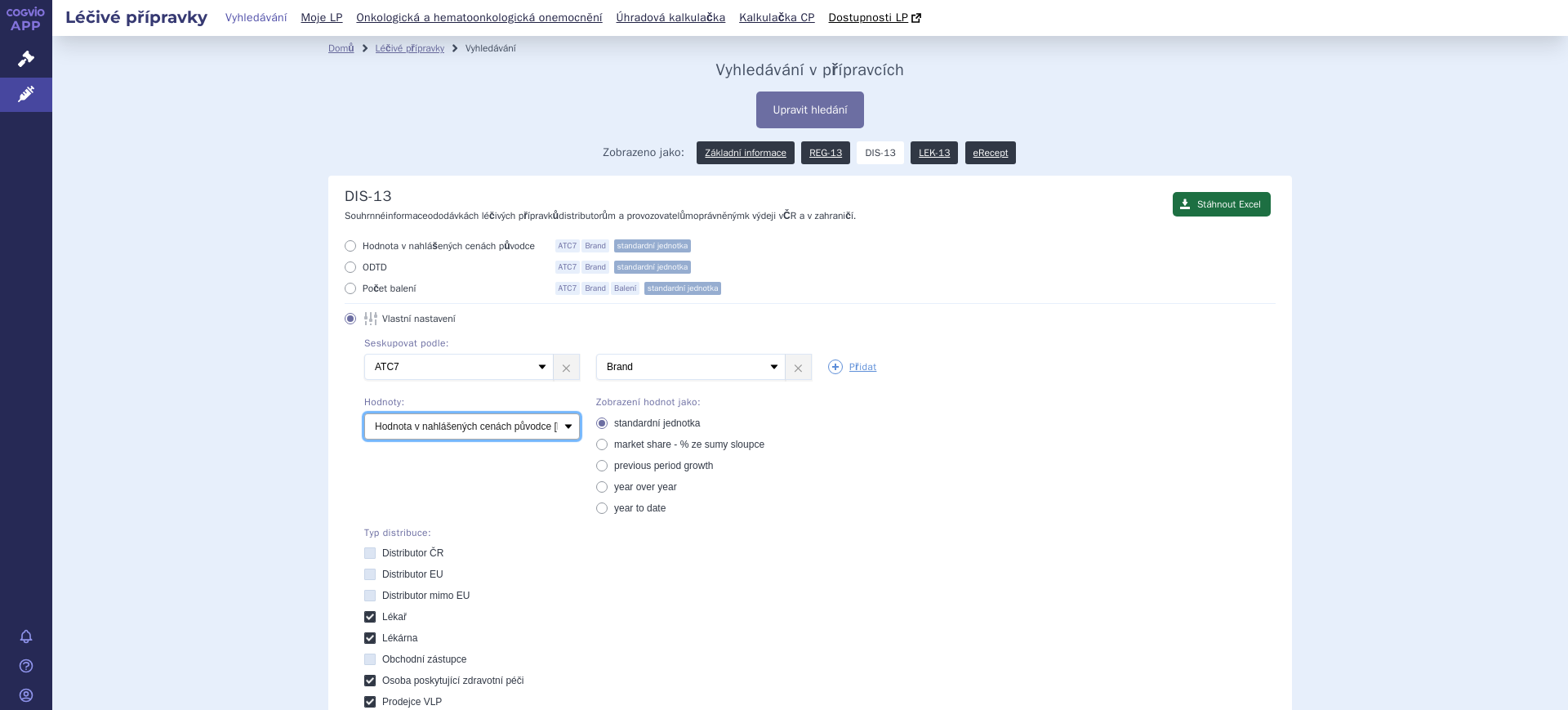 click on "Počet balení
Hodnota v nahlášených cenách původce [DIS-13]
Hodnota v maximálních cenách původce (MCV) [SCAU/SCUP]
Hodnota v maximálních úhradách (UHR1) [SCAU]
Hodnota v maximálních finálních cenách [SCAU]
ODTD [SCAU]
DDD [DIS-13/SCAU/SCUP]" at bounding box center [472, 426] 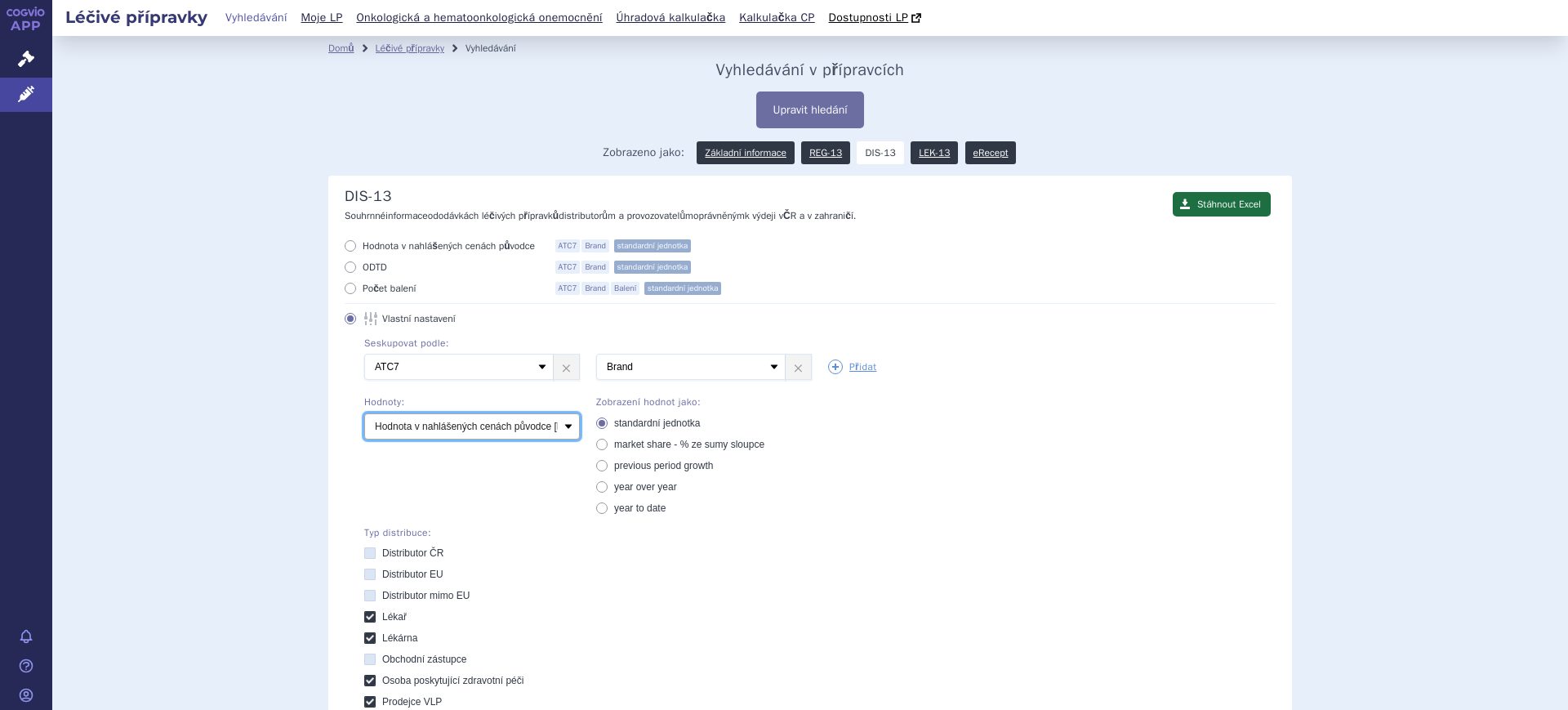 select on "packages" 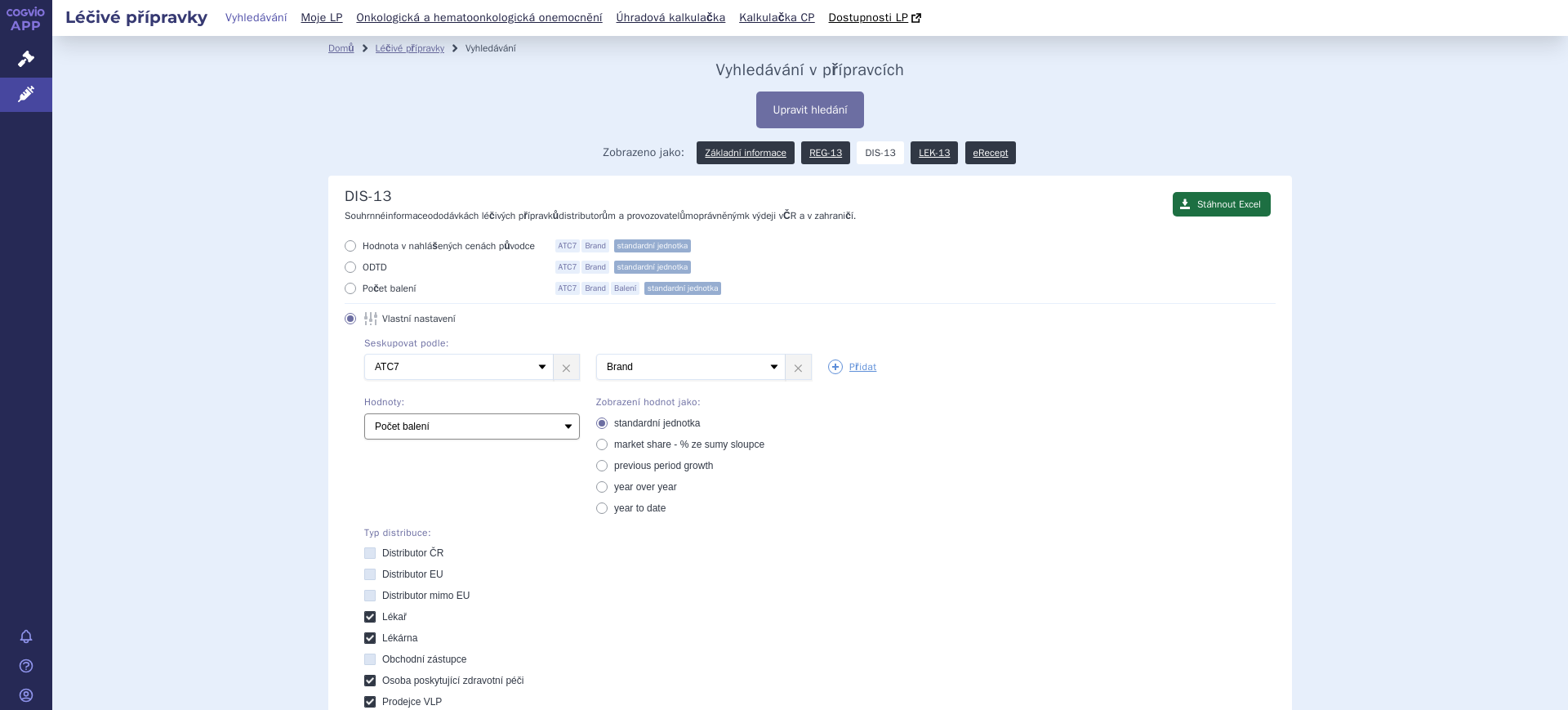 click on "Počet balení
Hodnota v nahlášených cenách původce [DIS-13]
Hodnota v maximálních cenách původce (MCV) [SCAU/SCUP]
Hodnota v maximálních úhradách (UHR1) [SCAU]
Hodnota v maximálních finálních cenách [SCAU]
ODTD [SCAU]
DDD [DIS-13/SCAU/SCUP]" at bounding box center (472, 426) 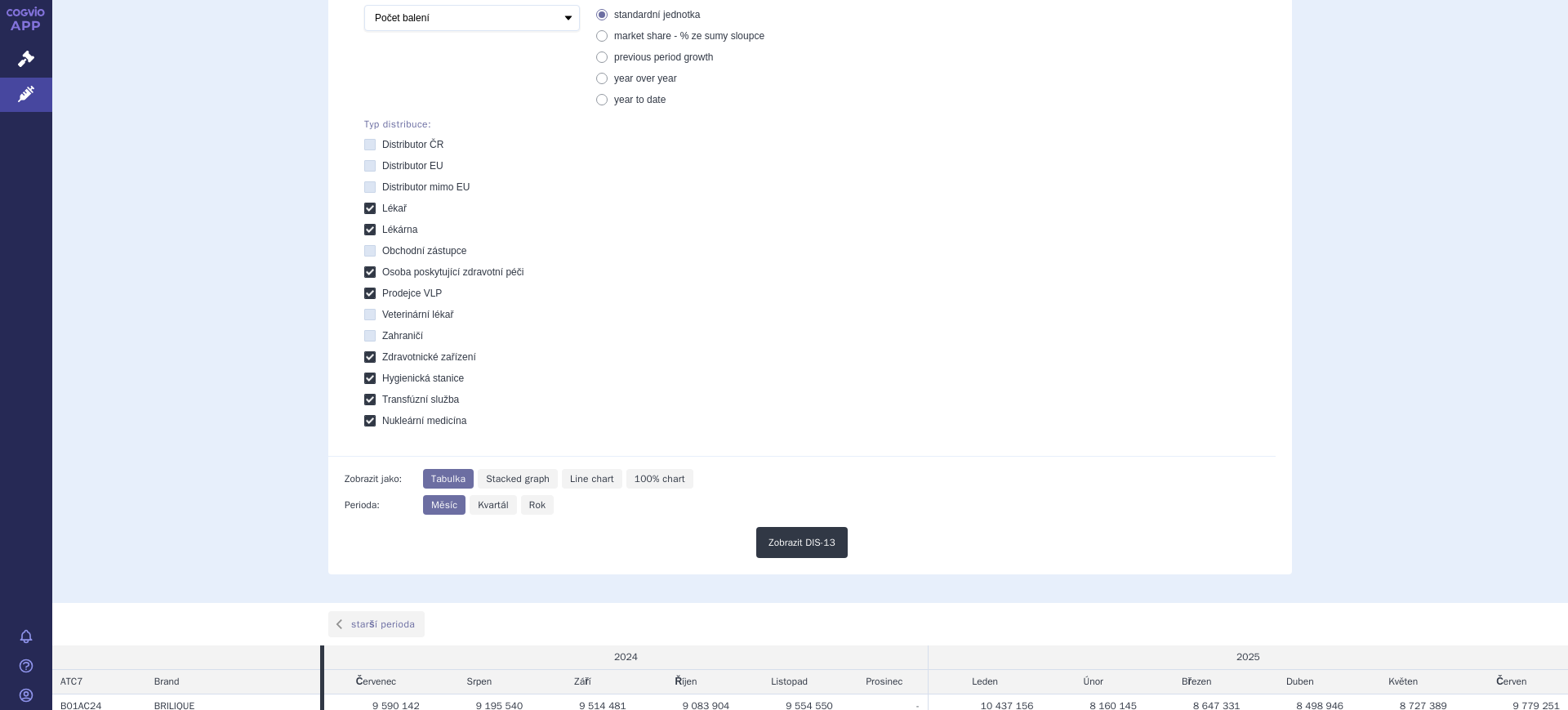 scroll, scrollTop: 102, scrollLeft: 0, axis: vertical 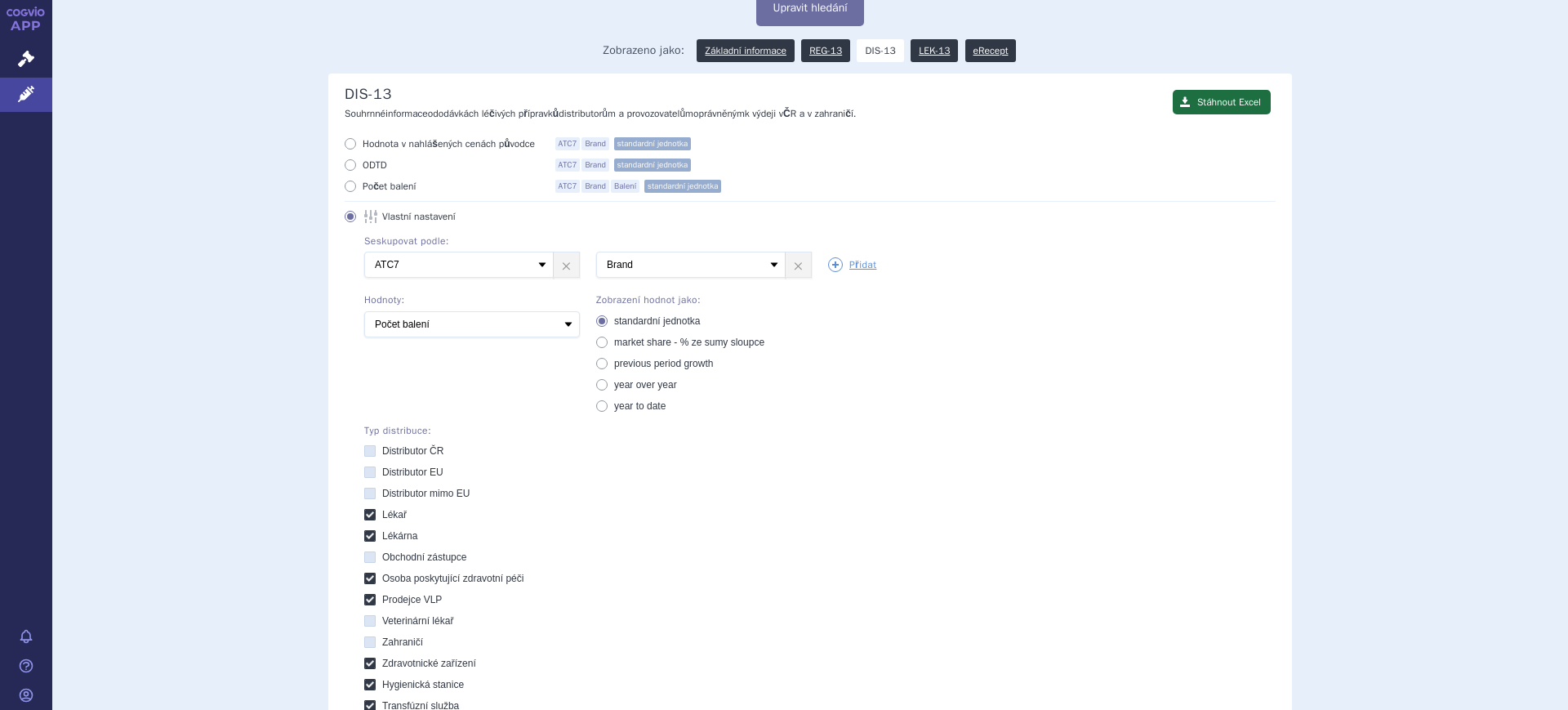 click on "2
Vyberte groupování
ATC3
ATC5
ATC7
Brand
Balení
SÚKL kód
MAH
VPOIS
Referenční skupina
Typ distribuce
×
Vyberte groupování
ATC3
ATC5
ATC7
Brand Balení" at bounding box center (812, 265) 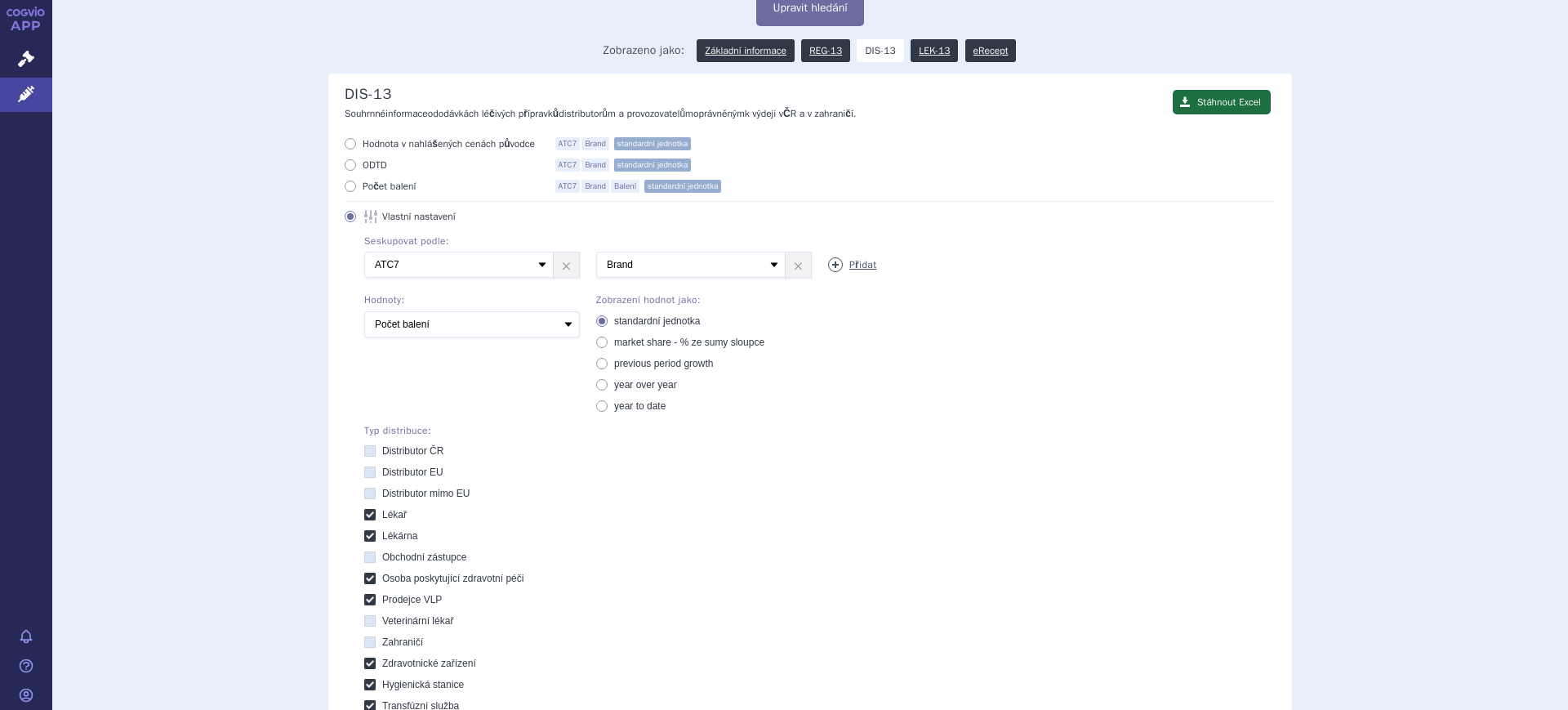 click at bounding box center (835, 265) 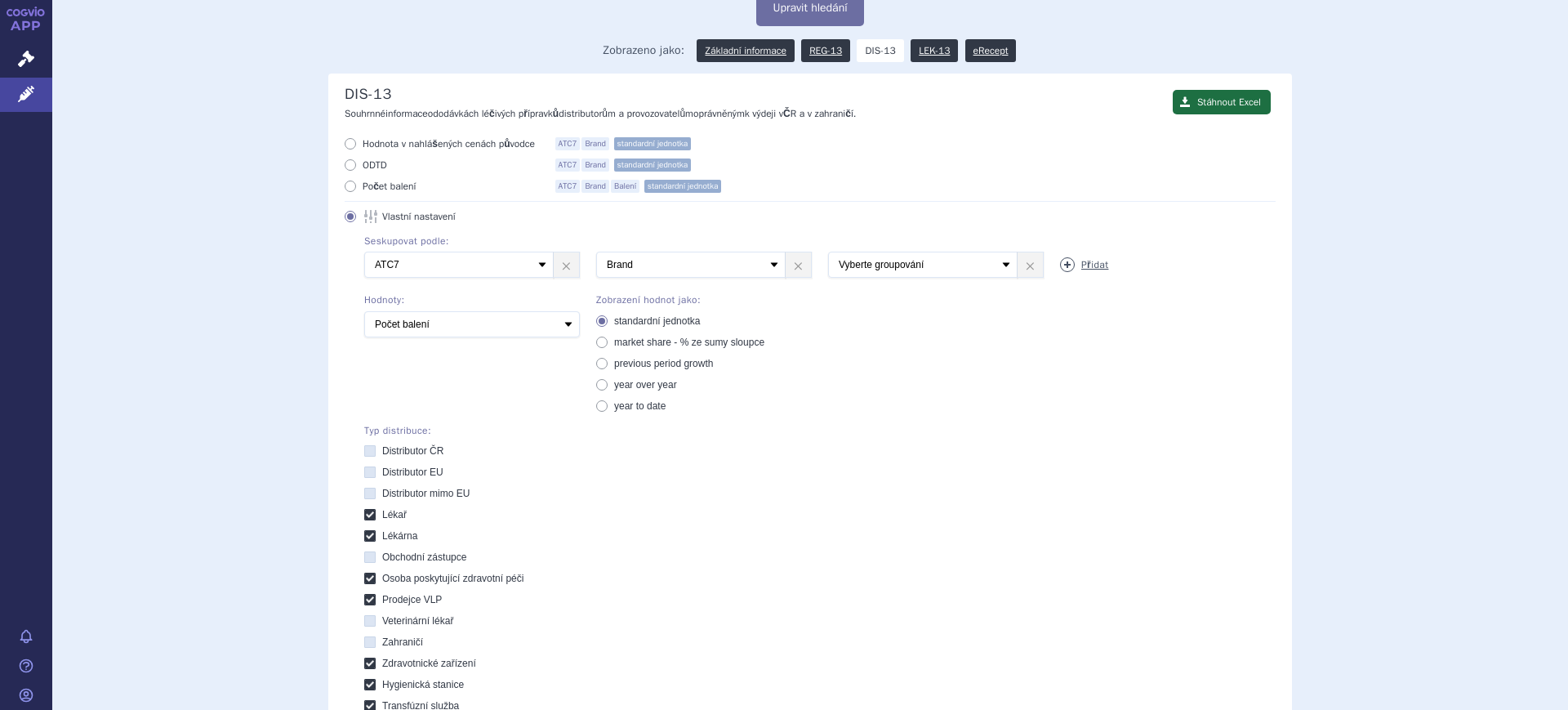 click on "Vyberte groupování
ATC3
ATC5
ATC7
Brand
Balení
SÚKL kód
MAH
VPOIS
Referenční skupina
Typ distribuce" at bounding box center (923, 265) 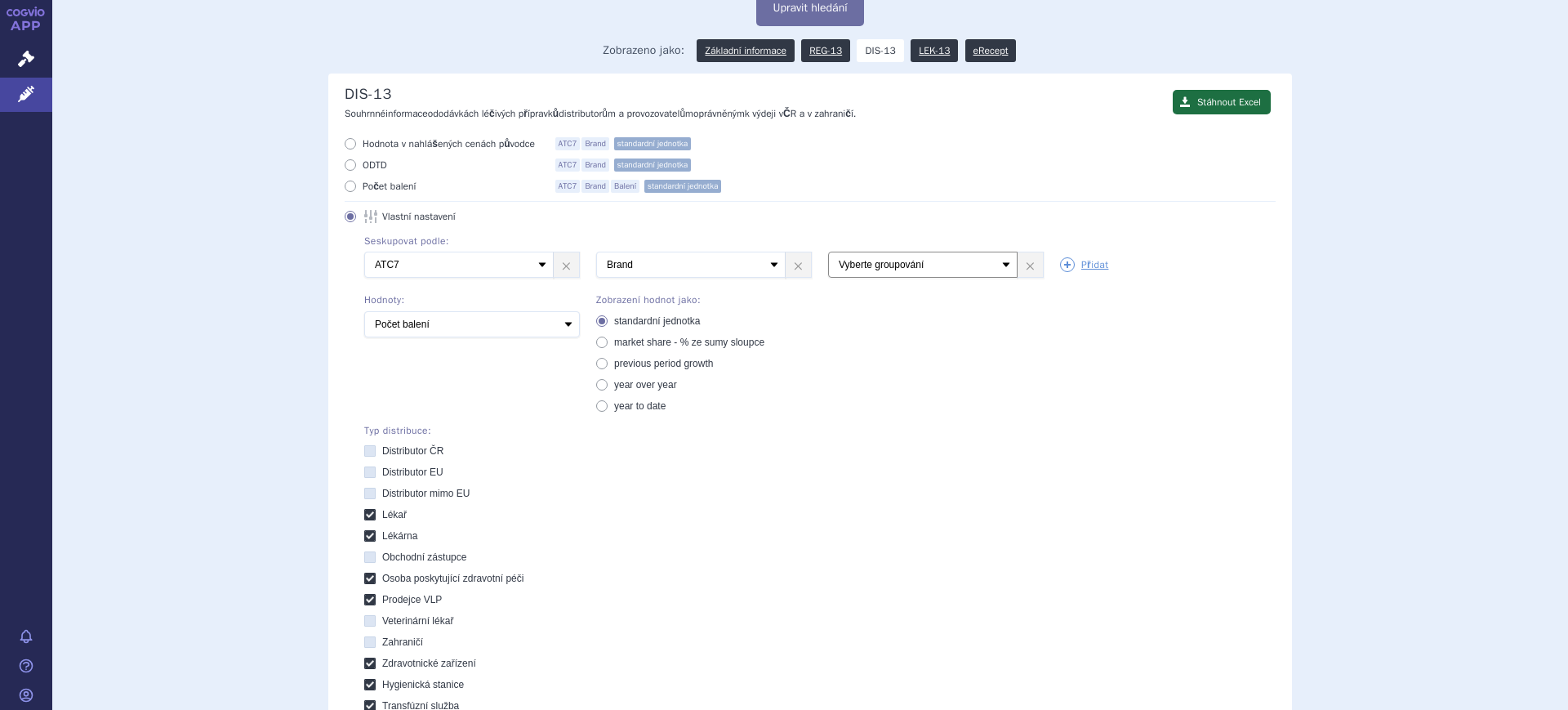 select on "mah" 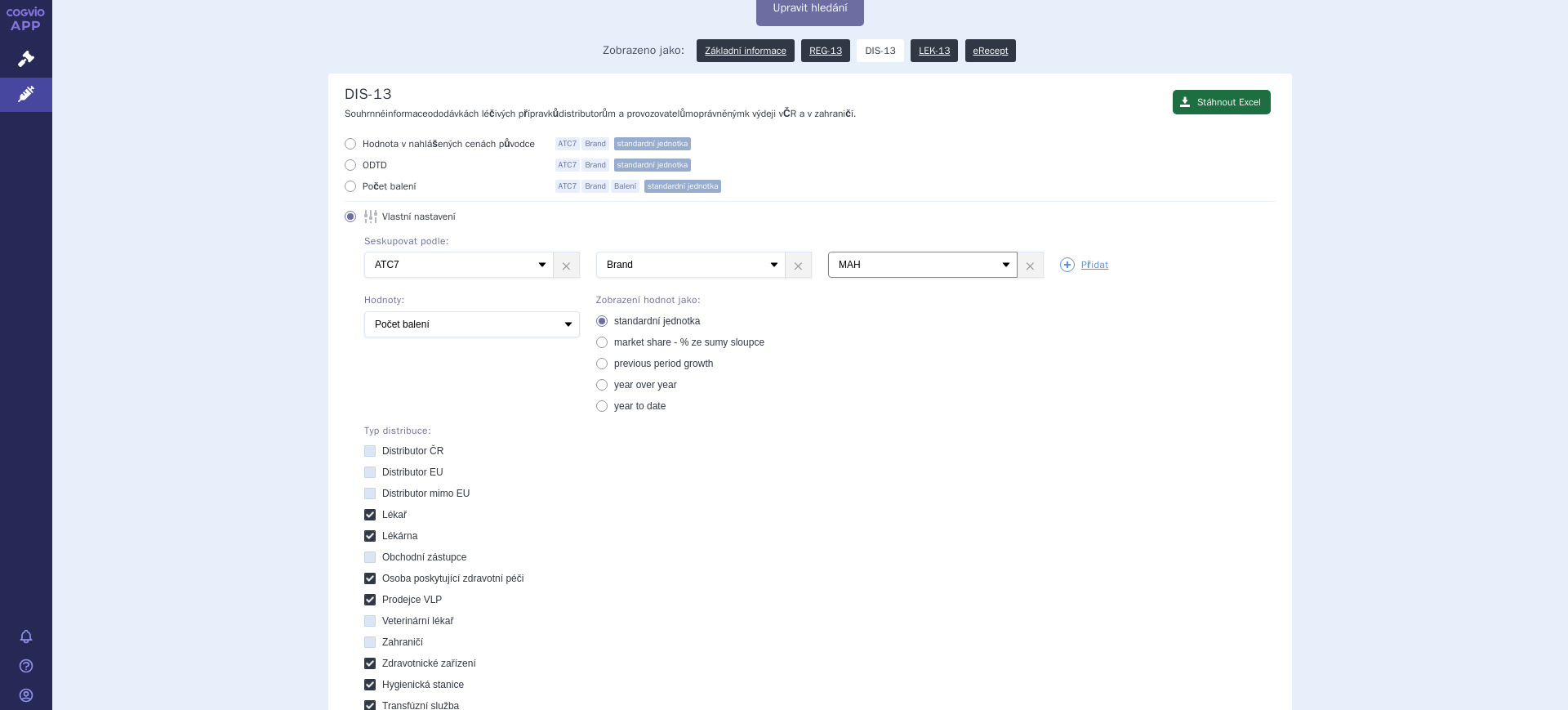click on "Vyberte groupování
ATC3
ATC5
ATC7
Brand
Balení
SÚKL kód
MAH
VPOIS
Referenční skupina
Typ distribuce" at bounding box center [923, 265] 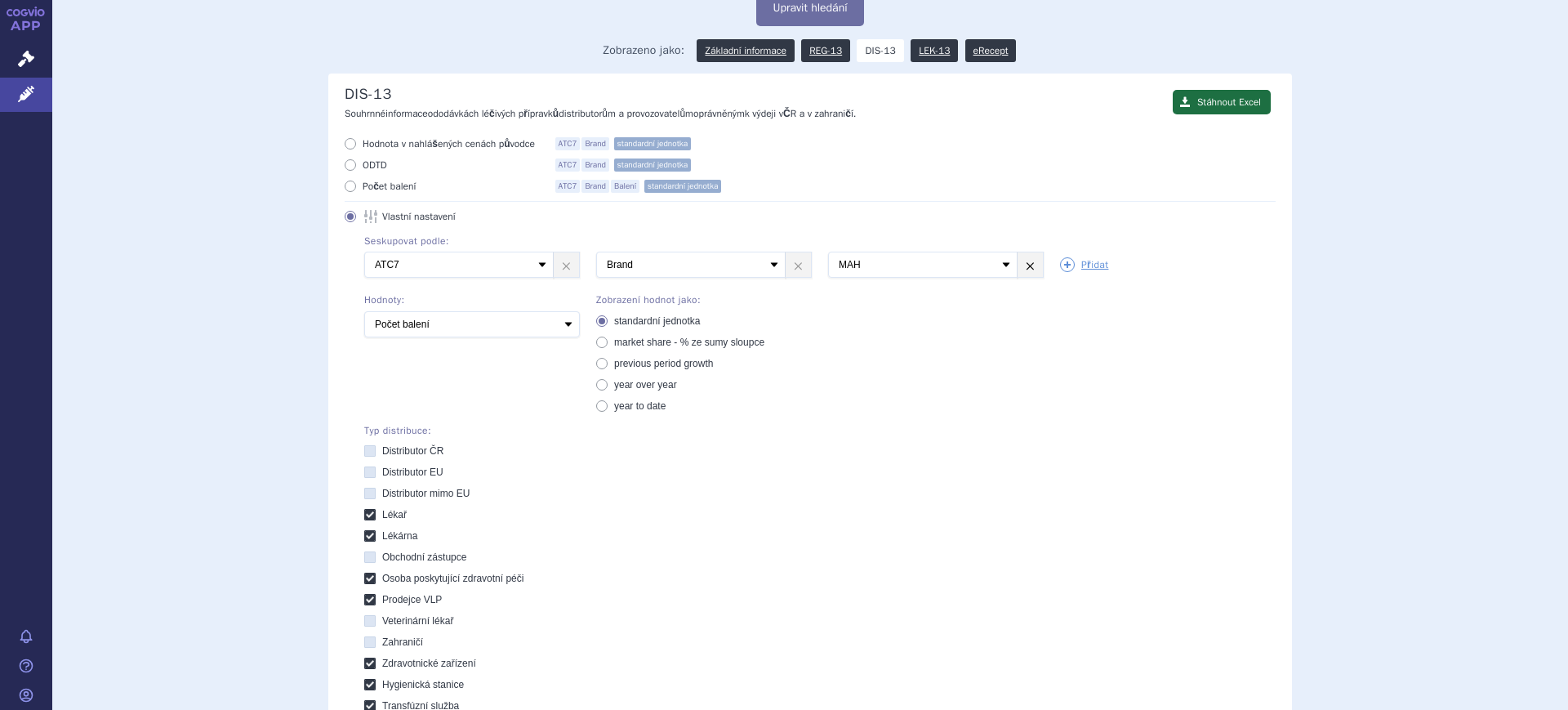click on "×" at bounding box center (1030, 265) 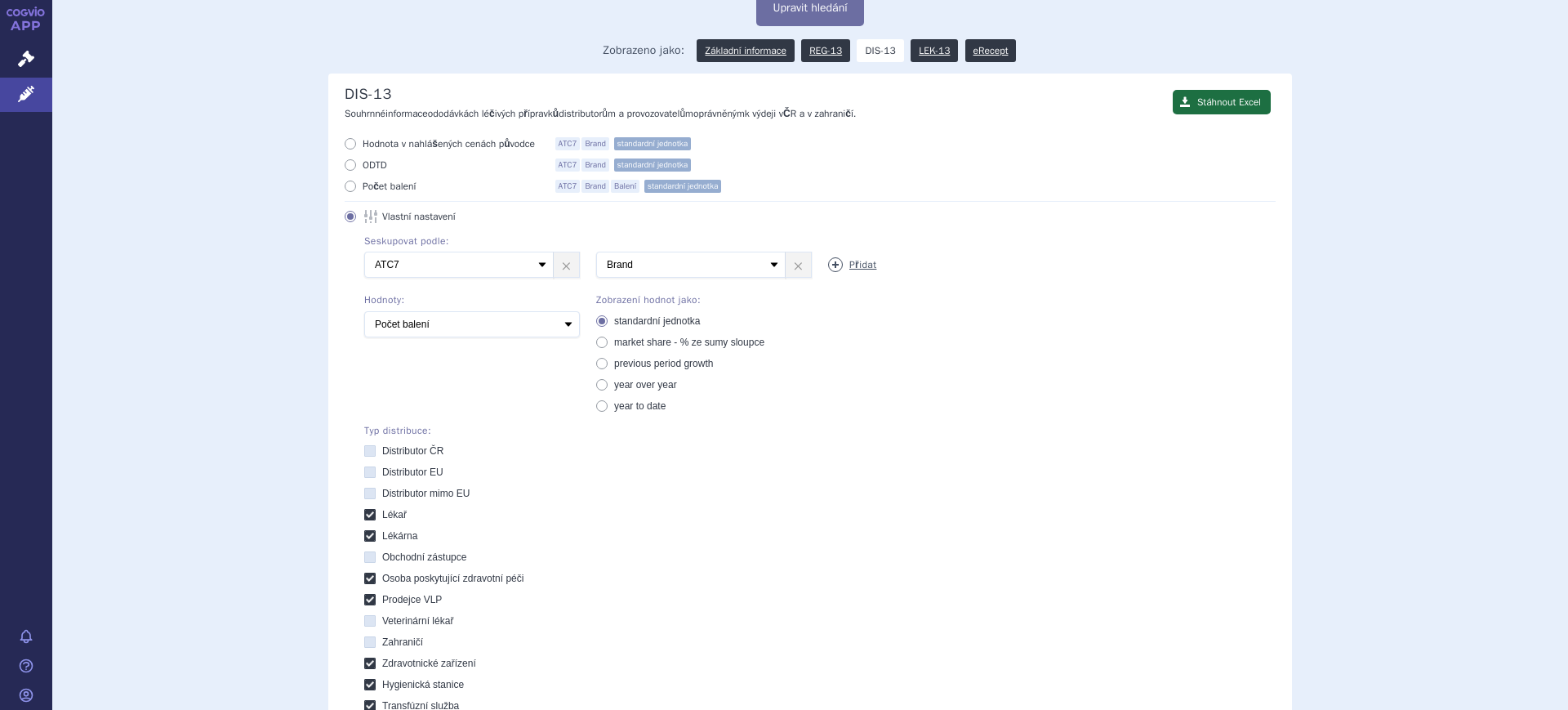click on "Přidat" at bounding box center (852, 265) 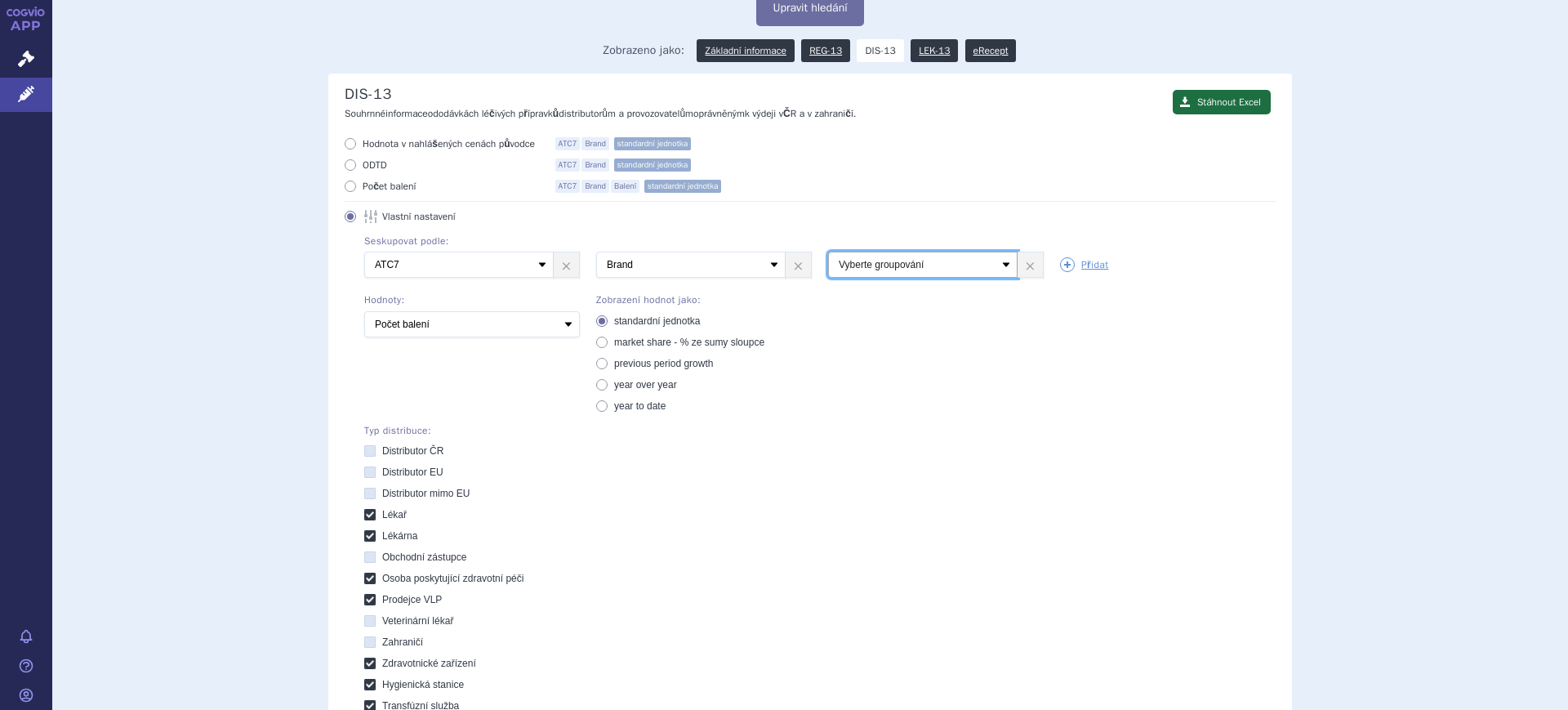 click on "Vyberte groupování
ATC3
ATC5
ATC7
Brand
Balení
SÚKL kód
MAH
VPOIS
Referenční skupina
Typ distribuce" at bounding box center [923, 265] 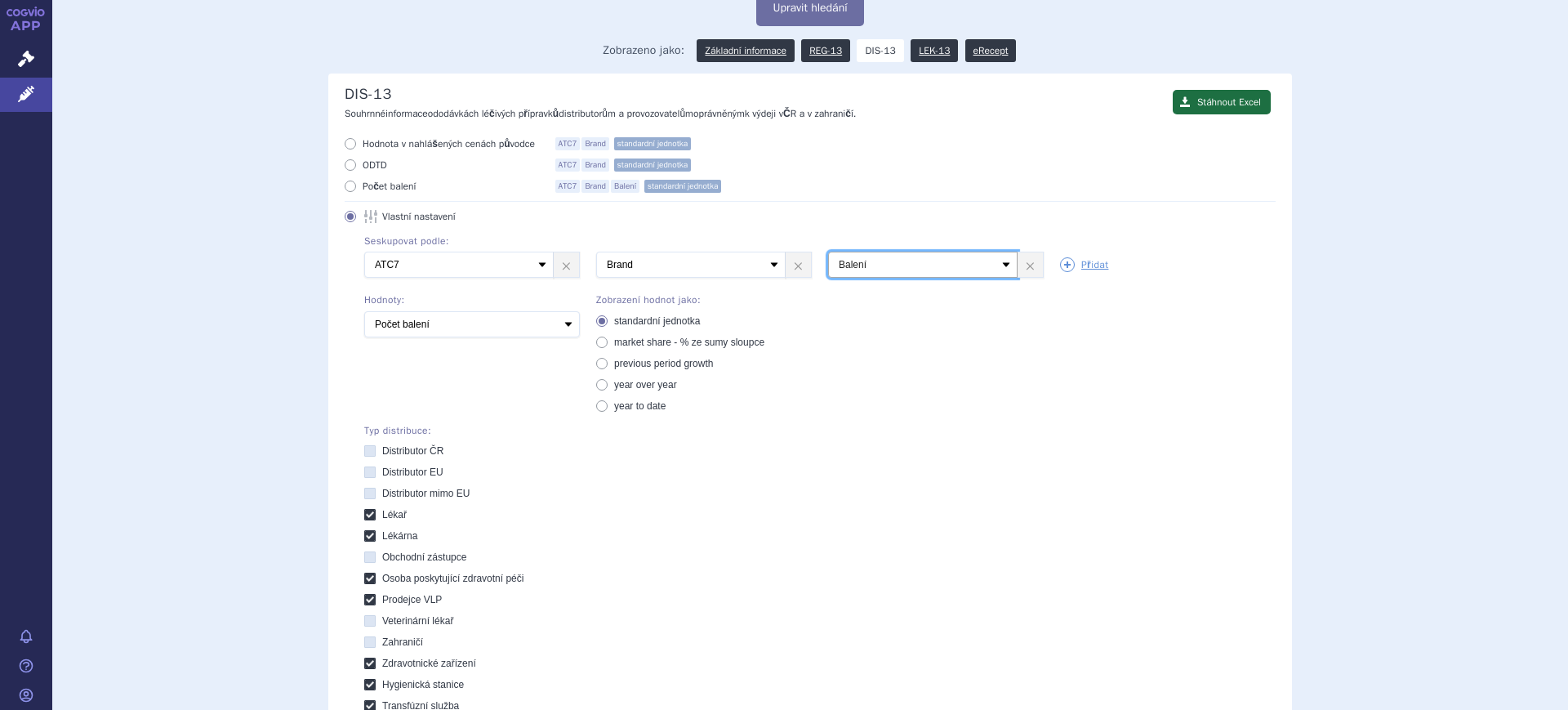 click on "Vyberte groupování
ATC3
ATC5
ATC7
Brand
Balení
SÚKL kód
MAH
VPOIS
Referenční skupina
Typ distribuce" at bounding box center [923, 265] 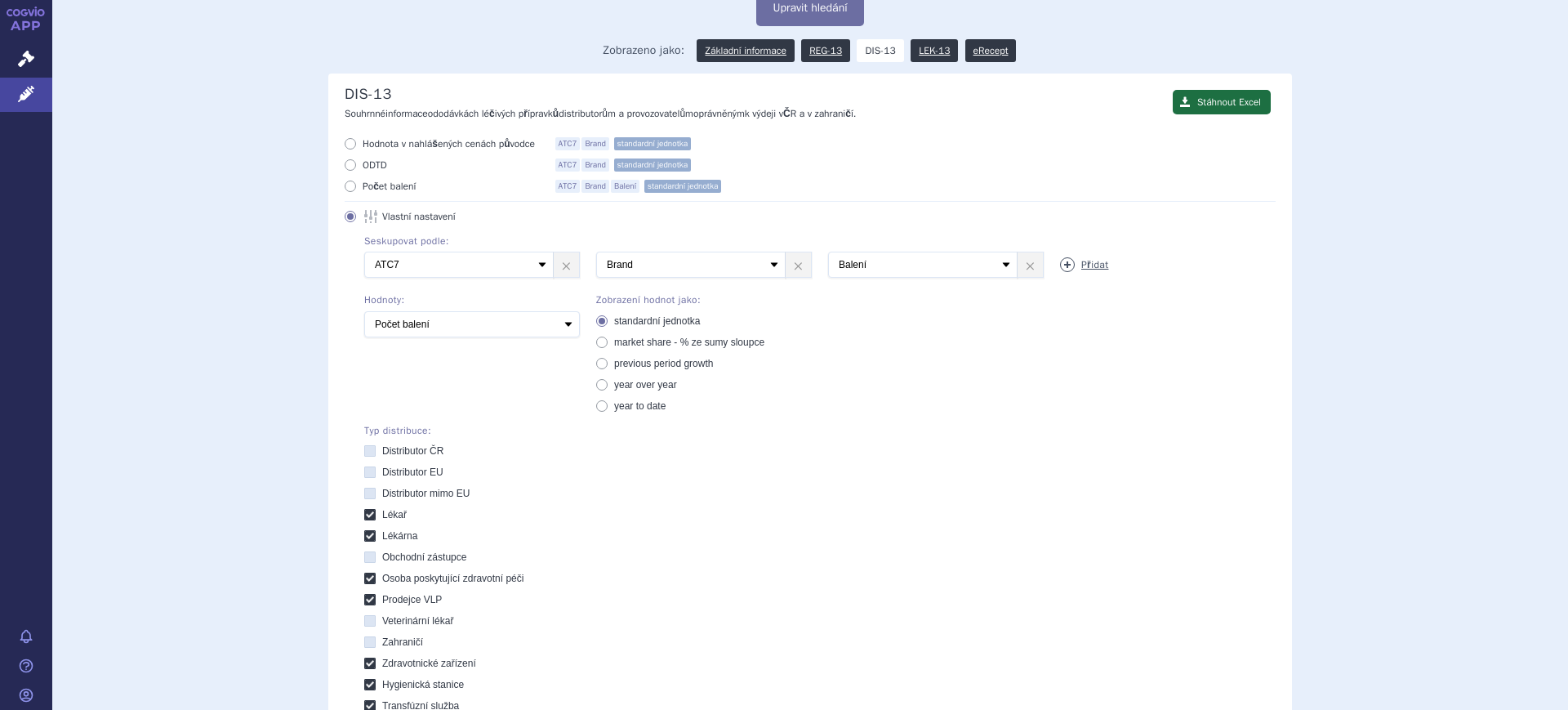 click at bounding box center [1067, 265] 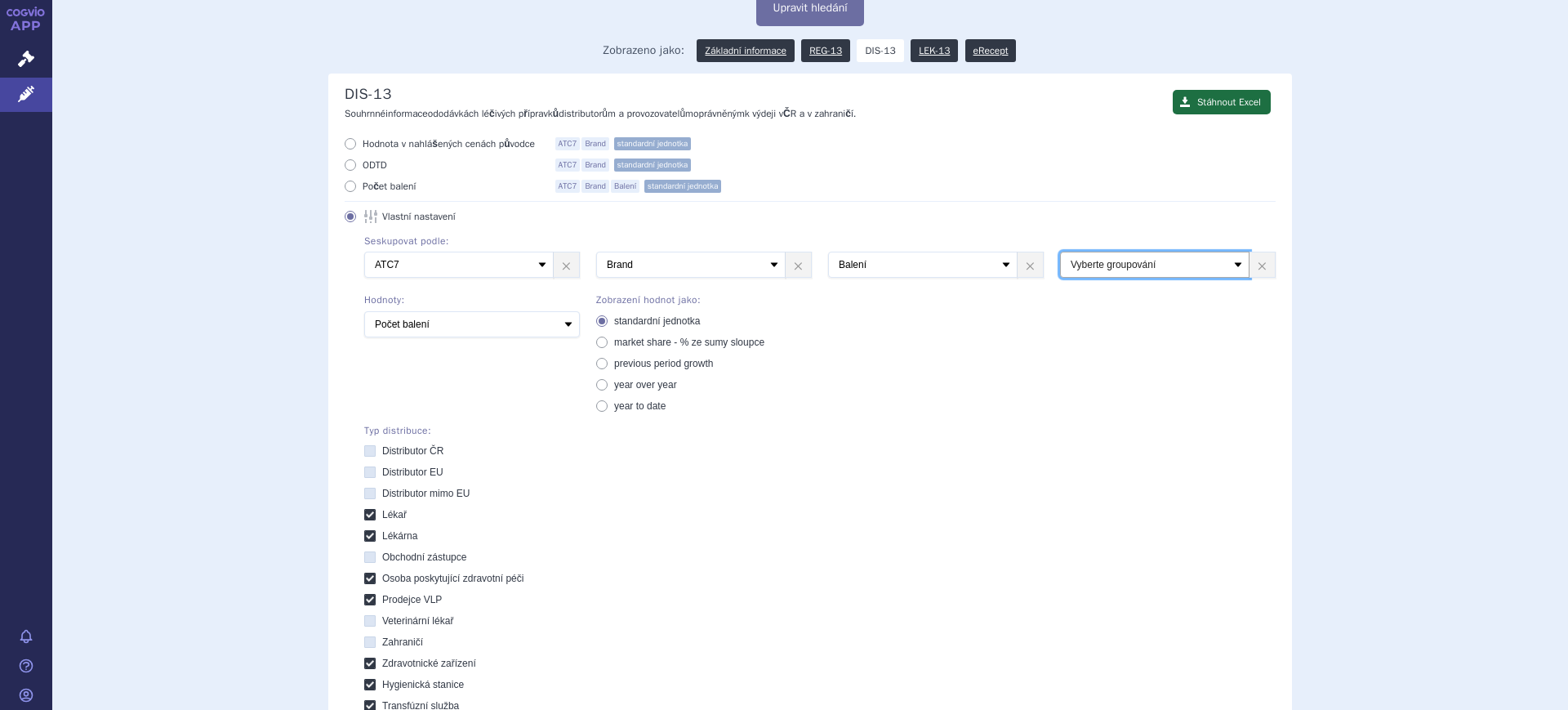 click on "Vyberte groupování
ATC3
ATC5
ATC7
Brand
Balení
SÚKL kód
MAH
VPOIS
Referenční skupina
Typ distribuce" at bounding box center [1155, 265] 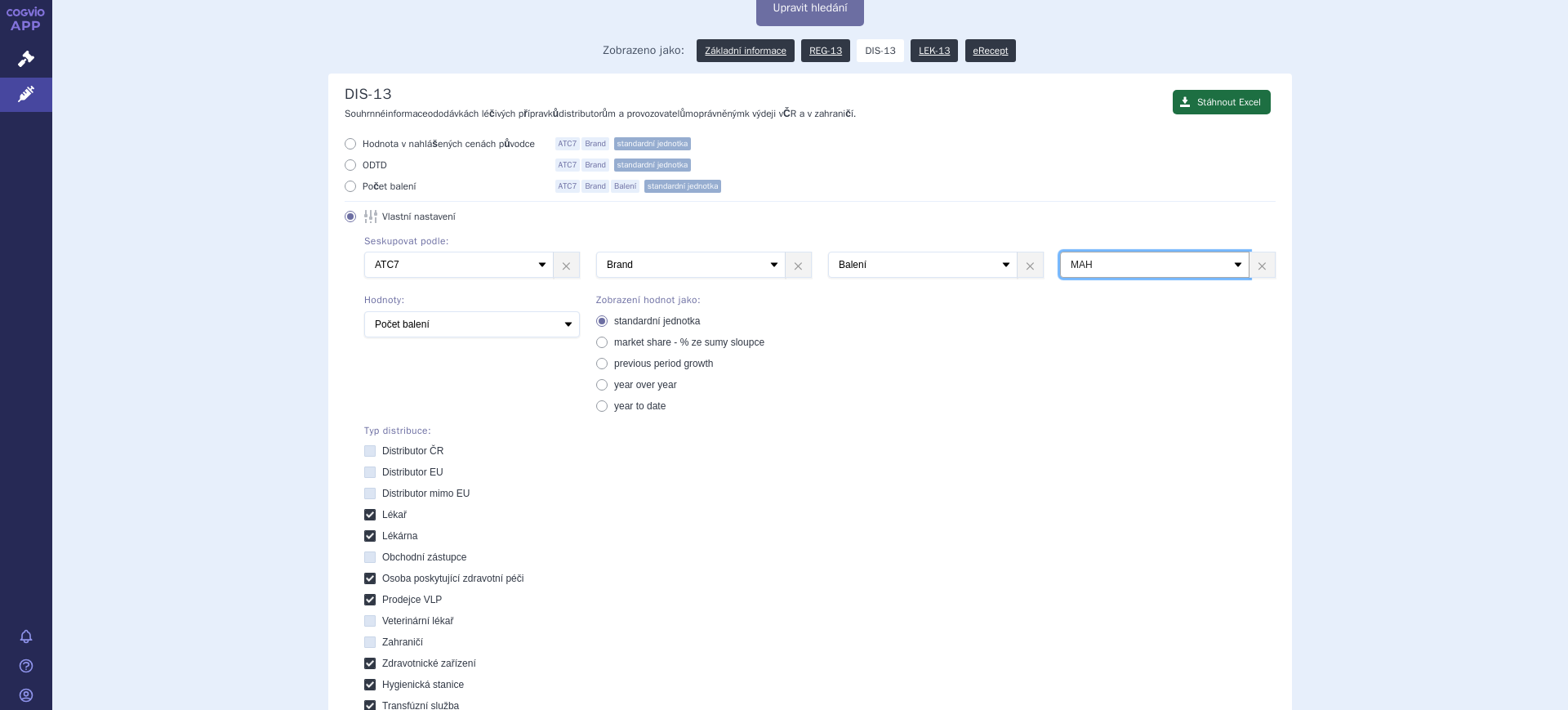 click on "Vyberte groupování
ATC3
ATC5
ATC7
Brand
Balení
SÚKL kód
MAH
VPOIS
Referenční skupina
Typ distribuce" at bounding box center [1155, 265] 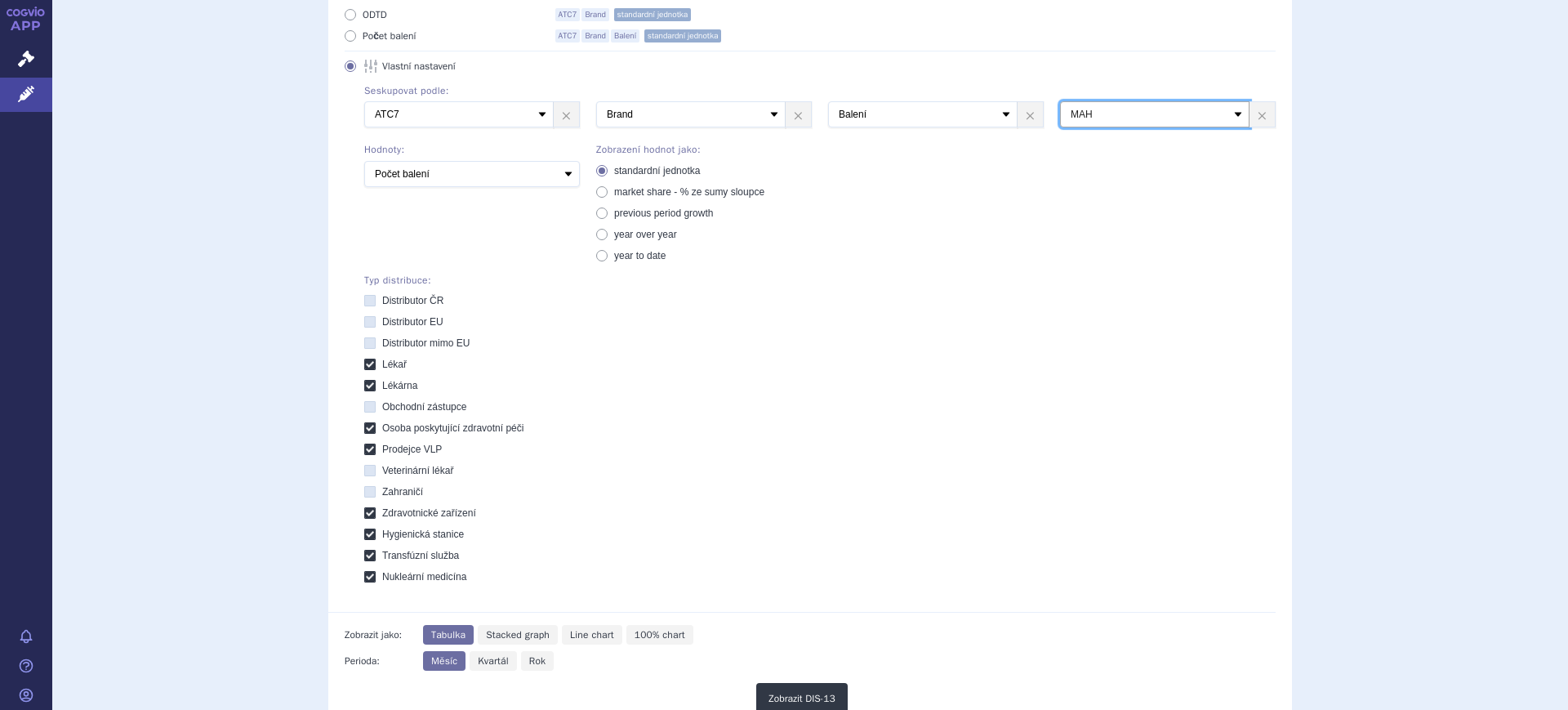 scroll, scrollTop: 605, scrollLeft: 0, axis: vertical 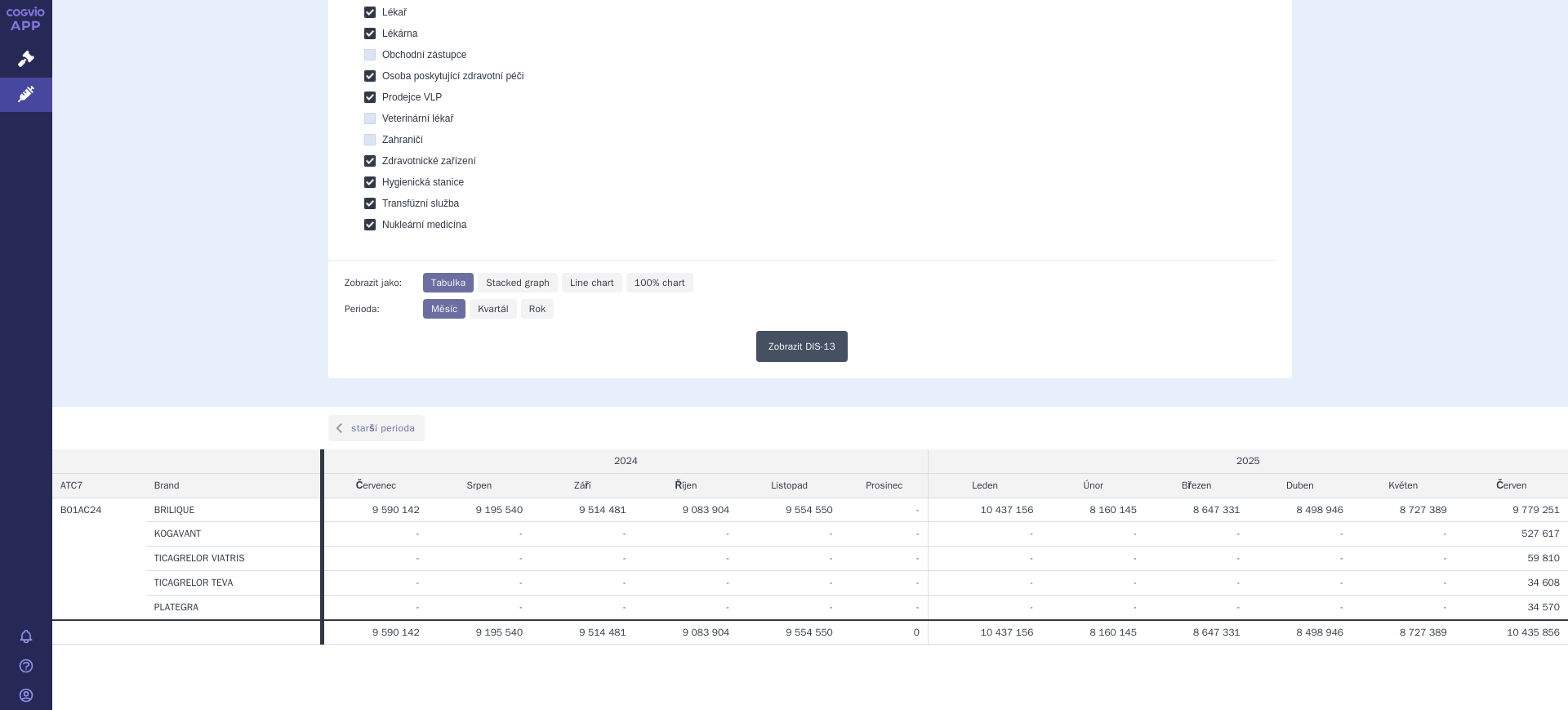 click on "Zobrazit DIS-13" at bounding box center (802, 346) 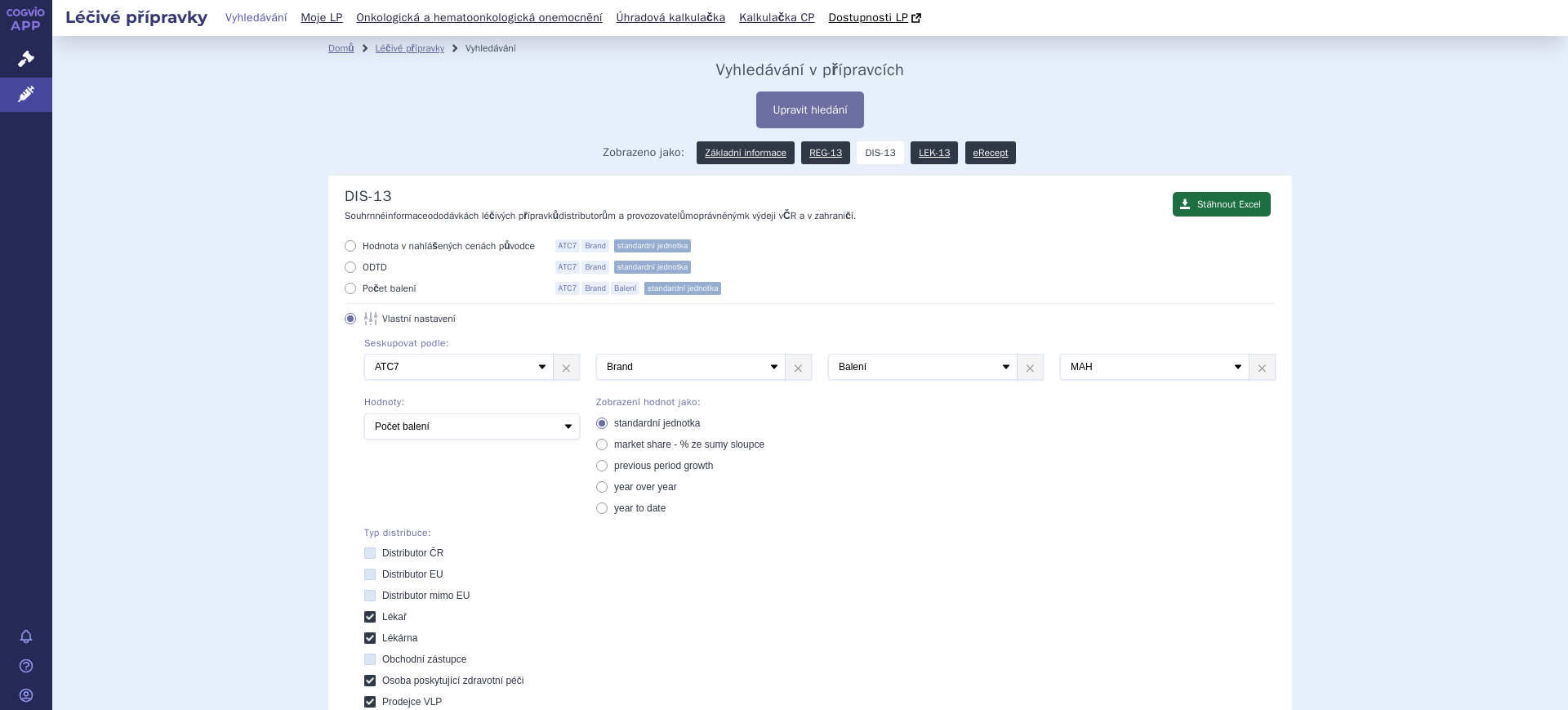 scroll, scrollTop: 0, scrollLeft: 0, axis: both 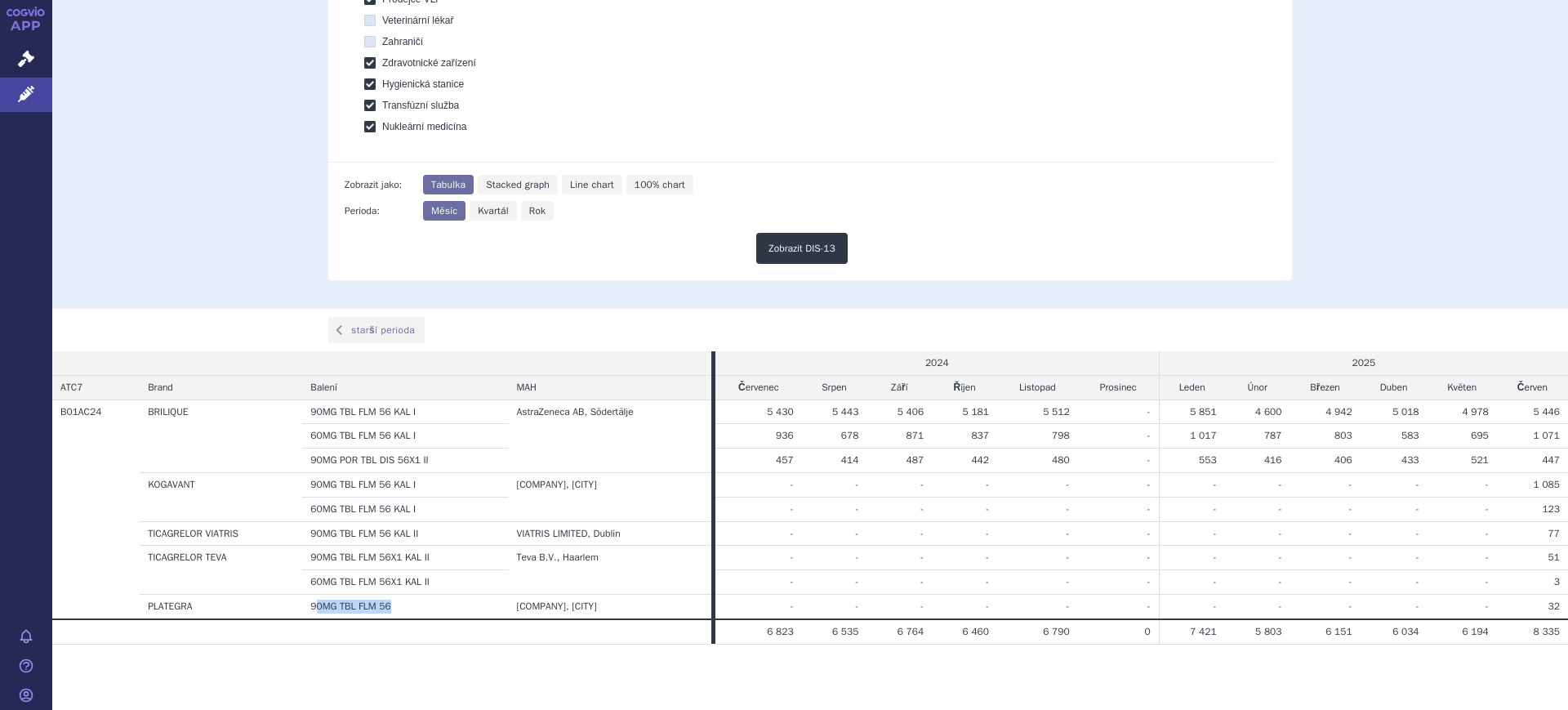 drag, startPoint x: 422, startPoint y: 618, endPoint x: 462, endPoint y: 618, distance: 40 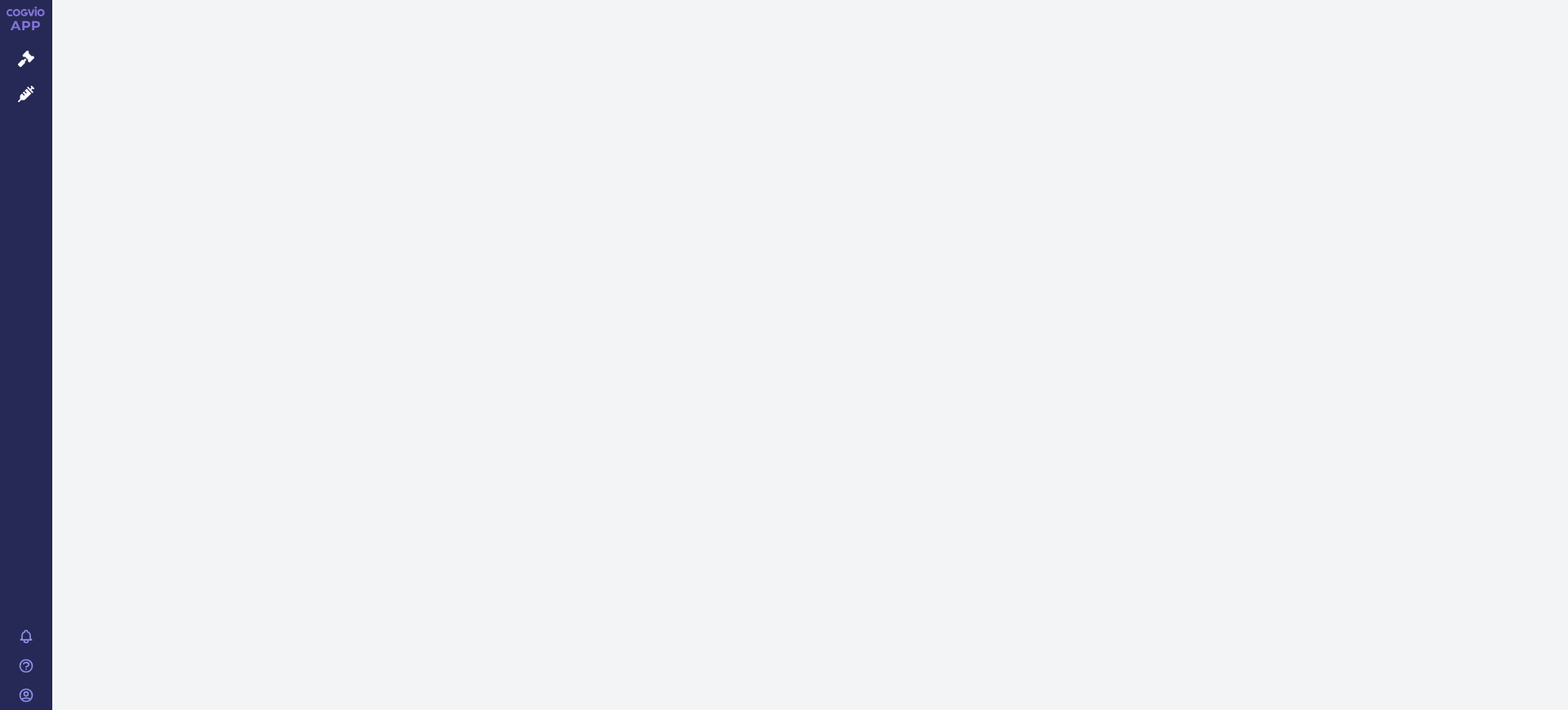 scroll, scrollTop: 0, scrollLeft: 0, axis: both 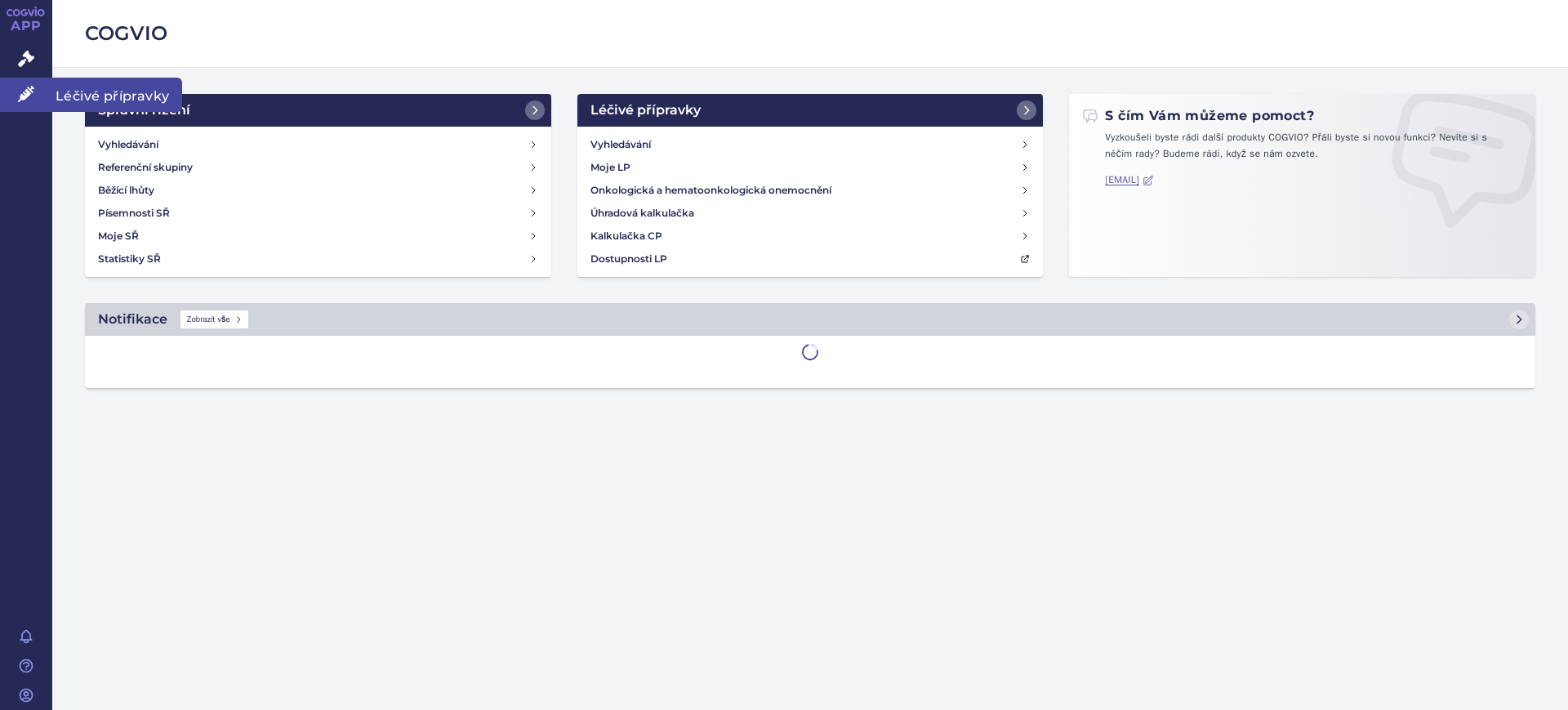click on "Léčivé přípravky" at bounding box center (26, 95) 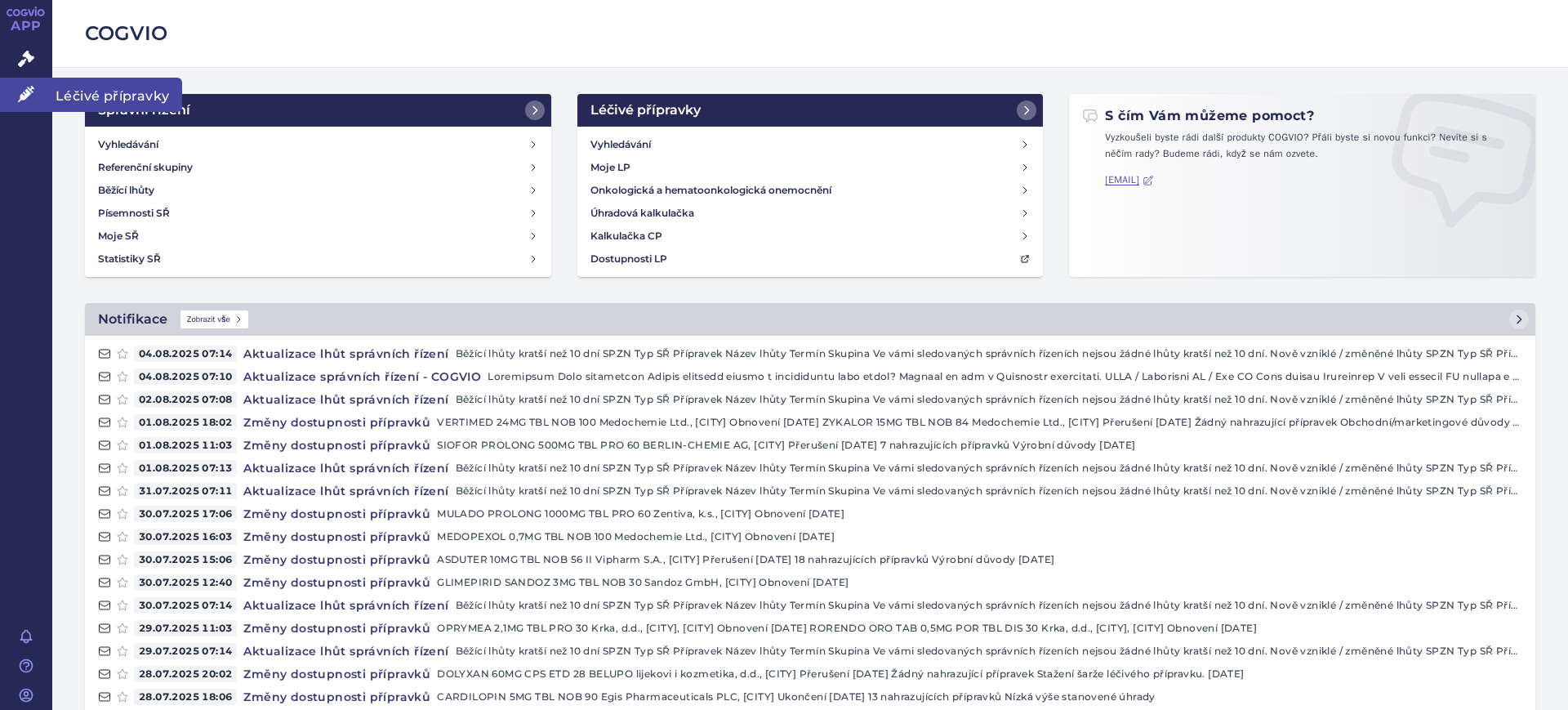click on "Léčivé přípravky" at bounding box center [26, 95] 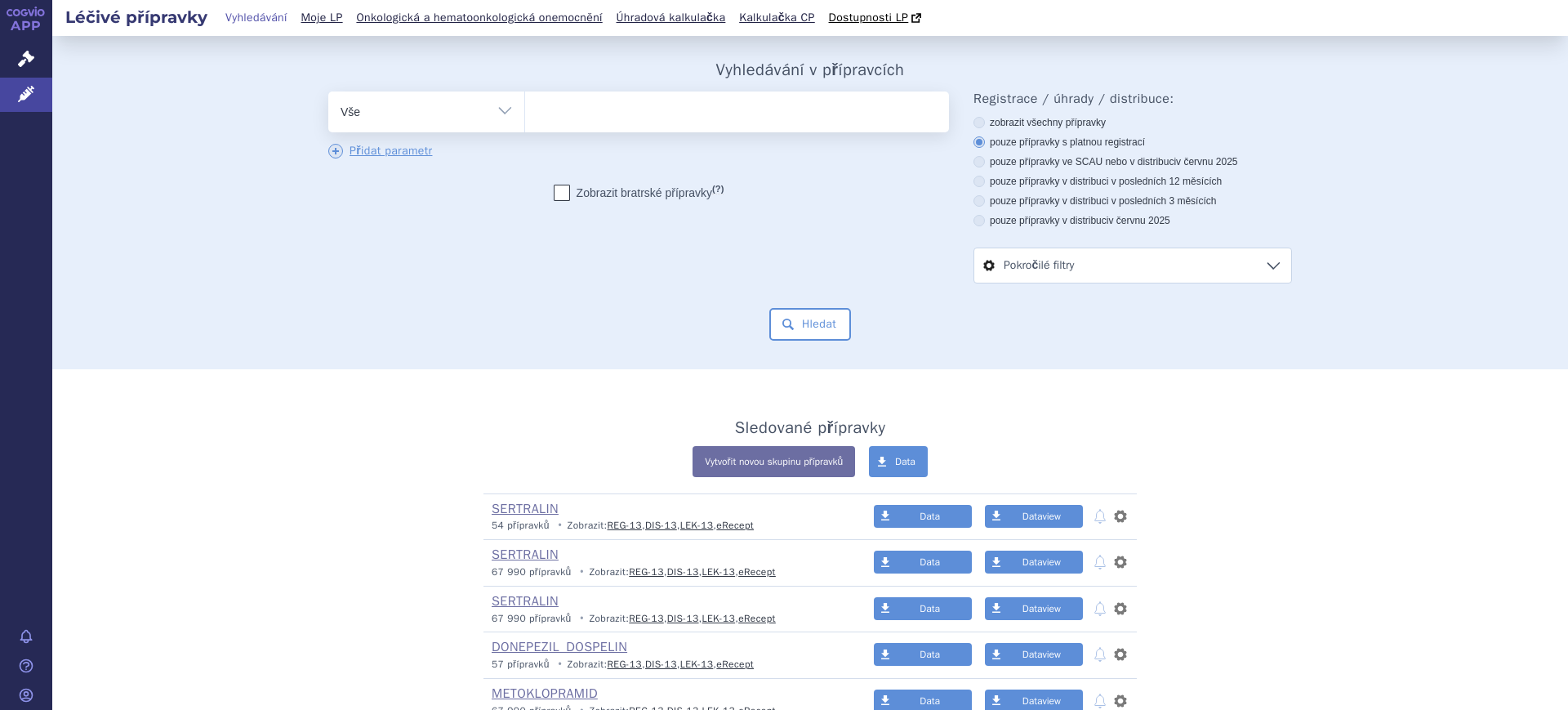 scroll, scrollTop: 0, scrollLeft: 0, axis: both 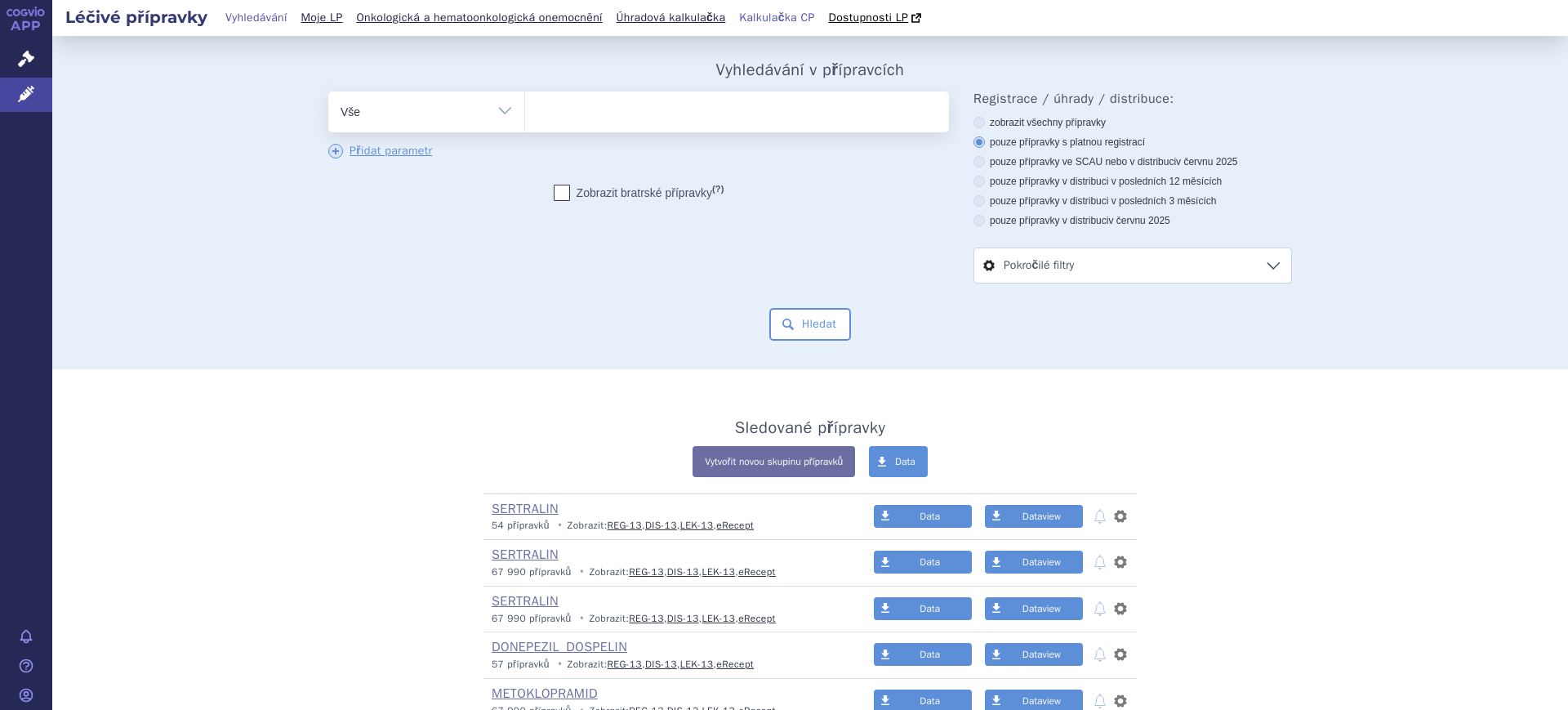 click on "Kalkulačka CP" at bounding box center (777, 17) 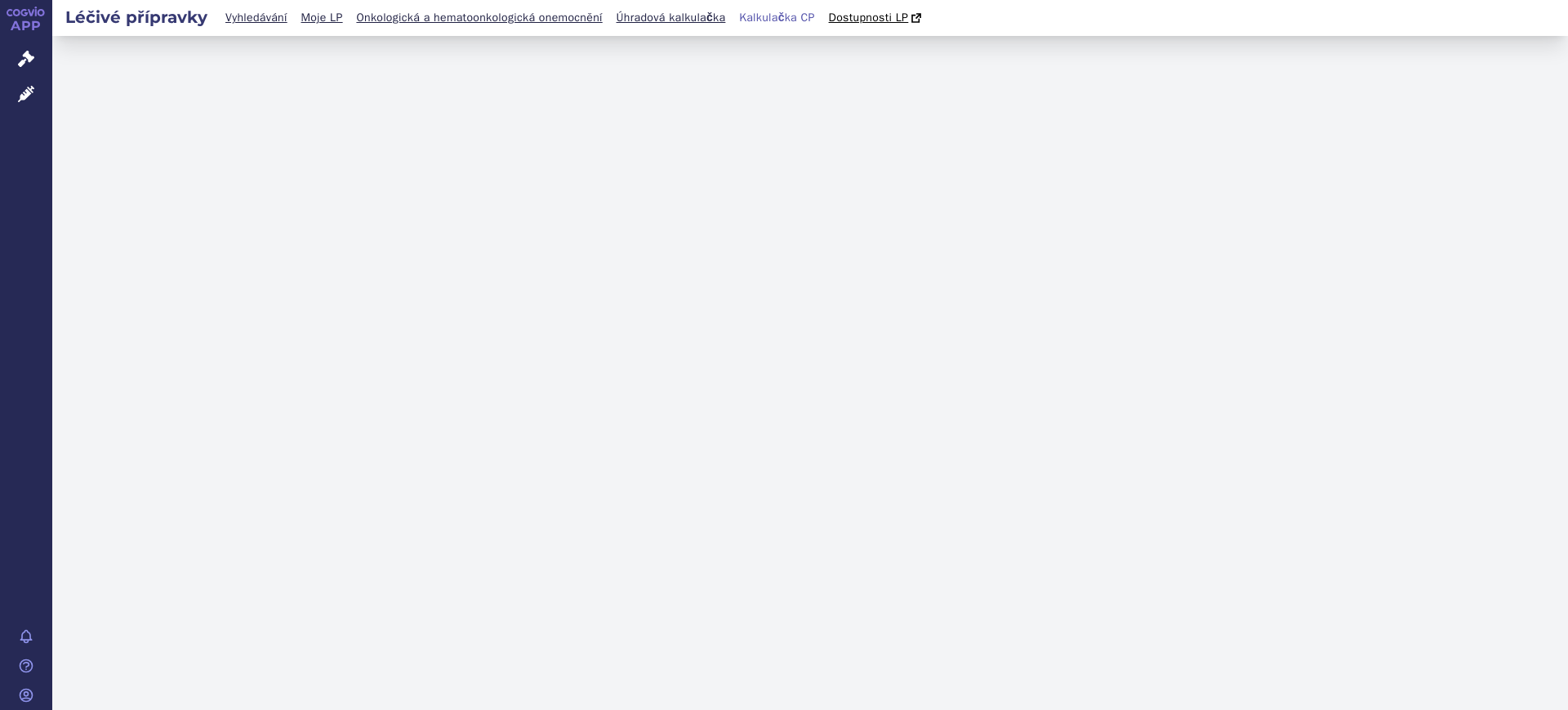 scroll, scrollTop: 0, scrollLeft: 0, axis: both 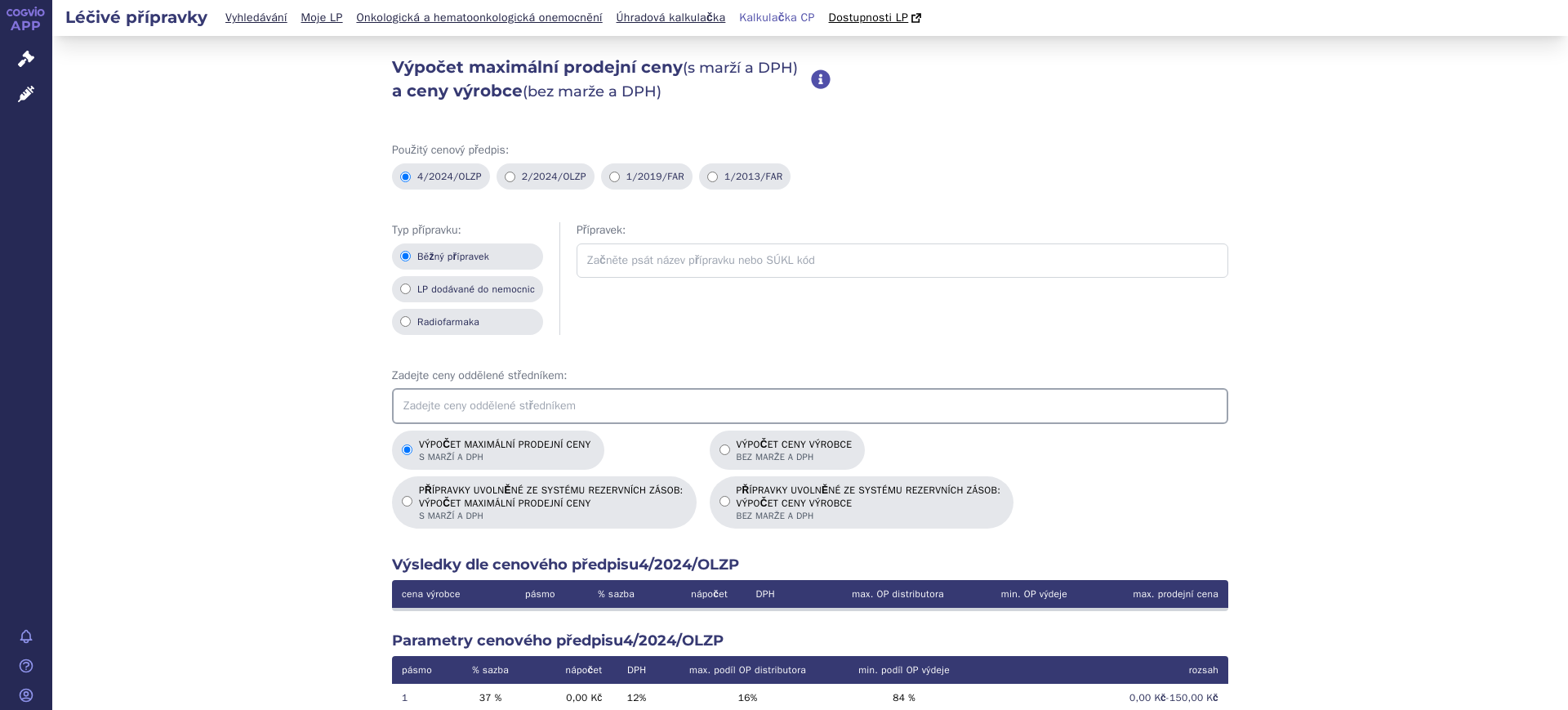 click at bounding box center (810, 406) 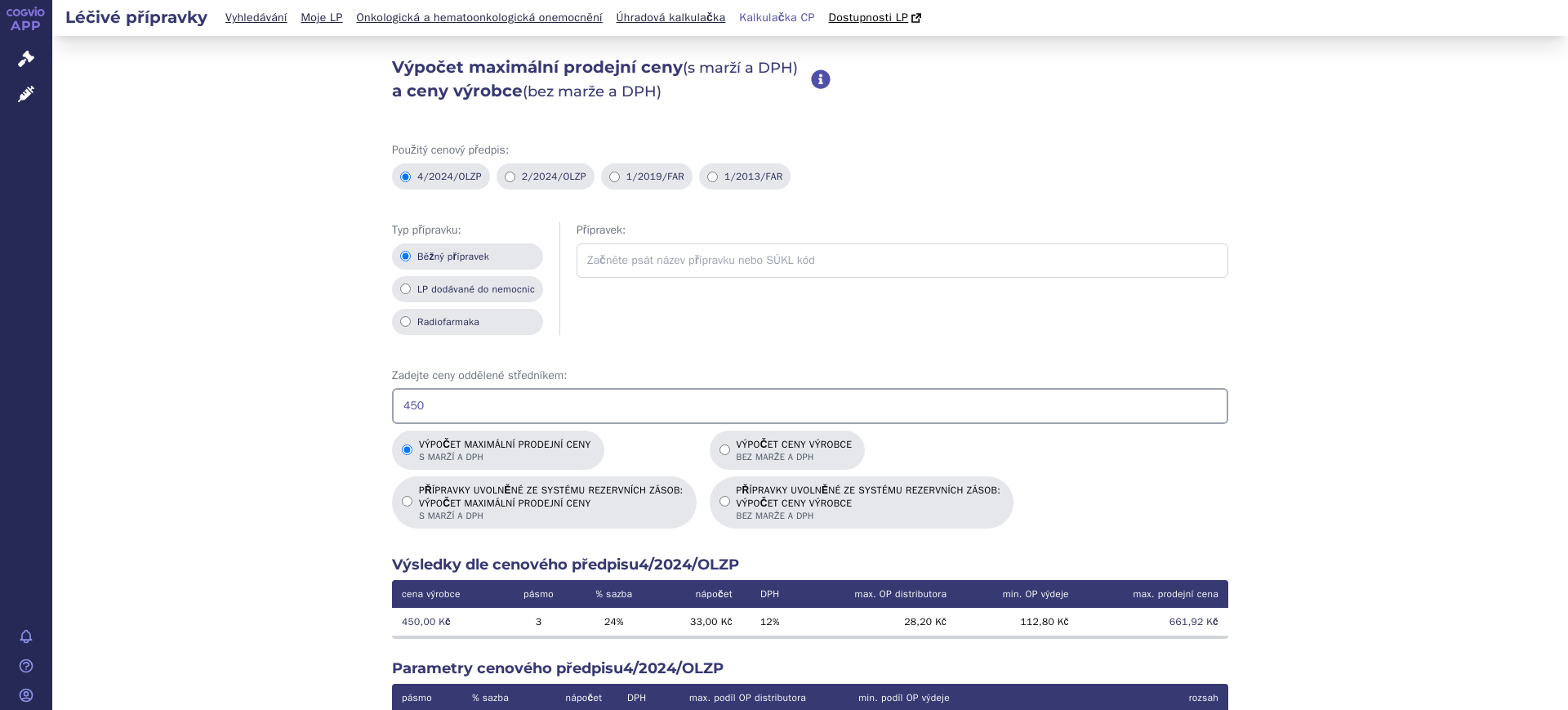 drag, startPoint x: 569, startPoint y: 409, endPoint x: 294, endPoint y: 381, distance: 276.4218 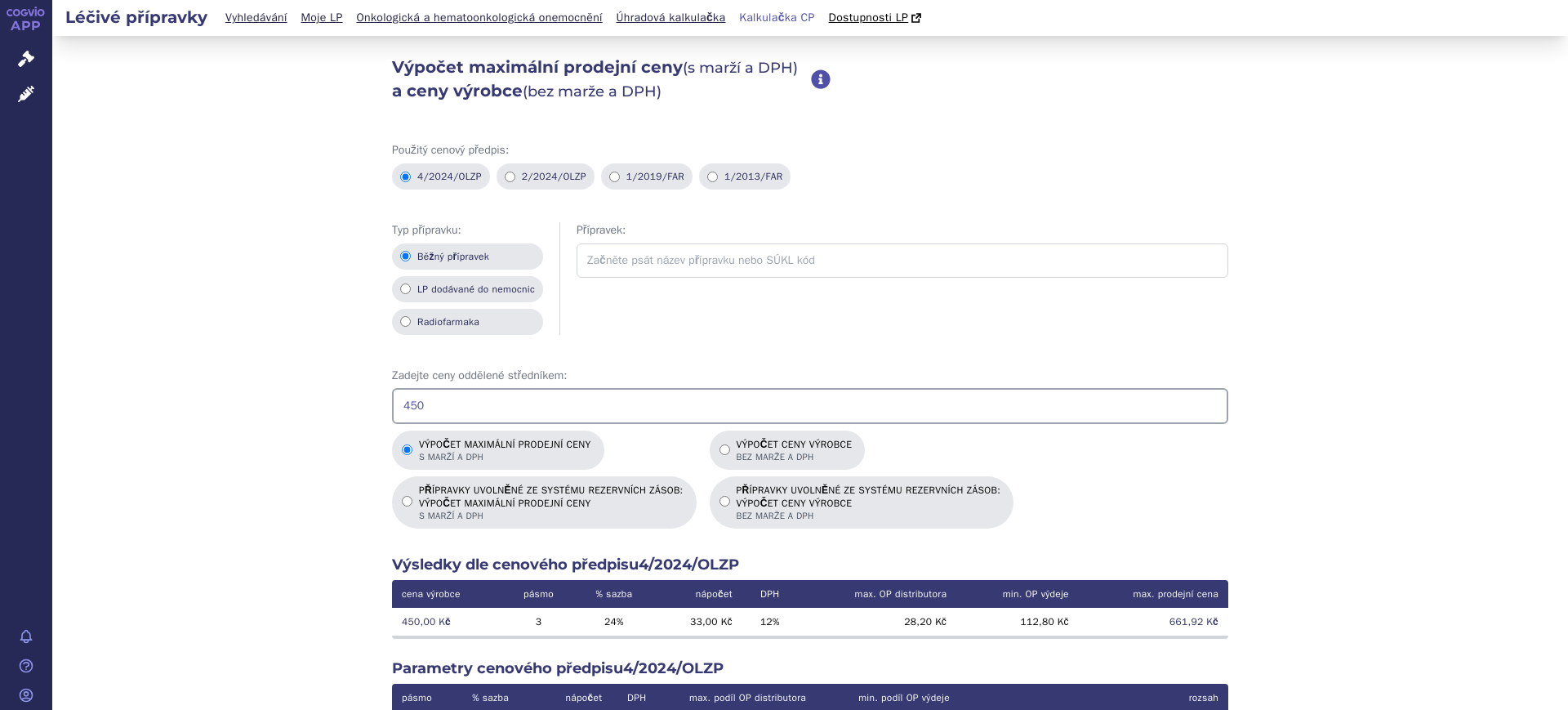 click on "Výpočet maximální prodejní ceny  (s marží a DPH)   a ceny výrobce  (bez marže a DPH) Předpis 4/2024/OLZP přináší jedinou novinku pro výpočet ceny, a to zohlednění LP uvolněných z tzv. systému rezervních zásob, pro které platí možnost zvláštní obchodní přirážky za distribuci a to ve výši až 4%. V případě předpisů 4/2024/OLZP a 2/2024/OLZP platí následující výjimky pro LP dodávané do nemocnic centrové léčby ("LP dodávané do nemocnic") a pro radiofarmaka ("Radiofarmaka"): Podíly na obchodní přirážce uvedené v odstavci 6 se neuplatní u léčivých přípravků a potravin pro zvláštní lékařské účely se stanovenými symboly pro vykazování úhrady „C1“, „C2“, „C3“, „D“, „S“ 34 a v případě léčivých přípravků uvedených v § 77 odst. 1 písm. c) bod 3 a 4 zákona o léčivech. Maximální obchodní přirážka u hromadně vyráběných radiofarmak činí 27 % ze základu. Použitý cenový předpis: 4/2024/OLZP 450 DPH 3" at bounding box center [810, 512] 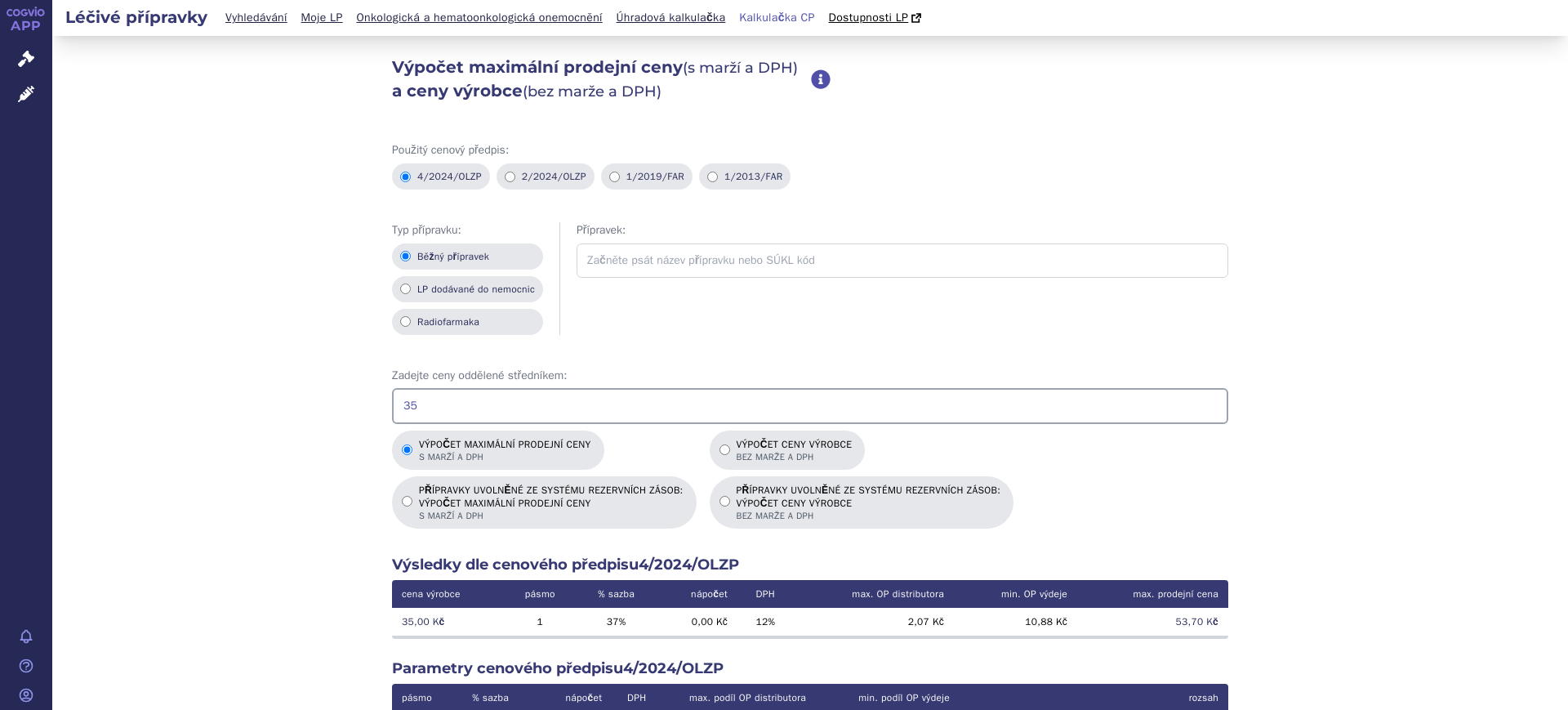 type on "3" 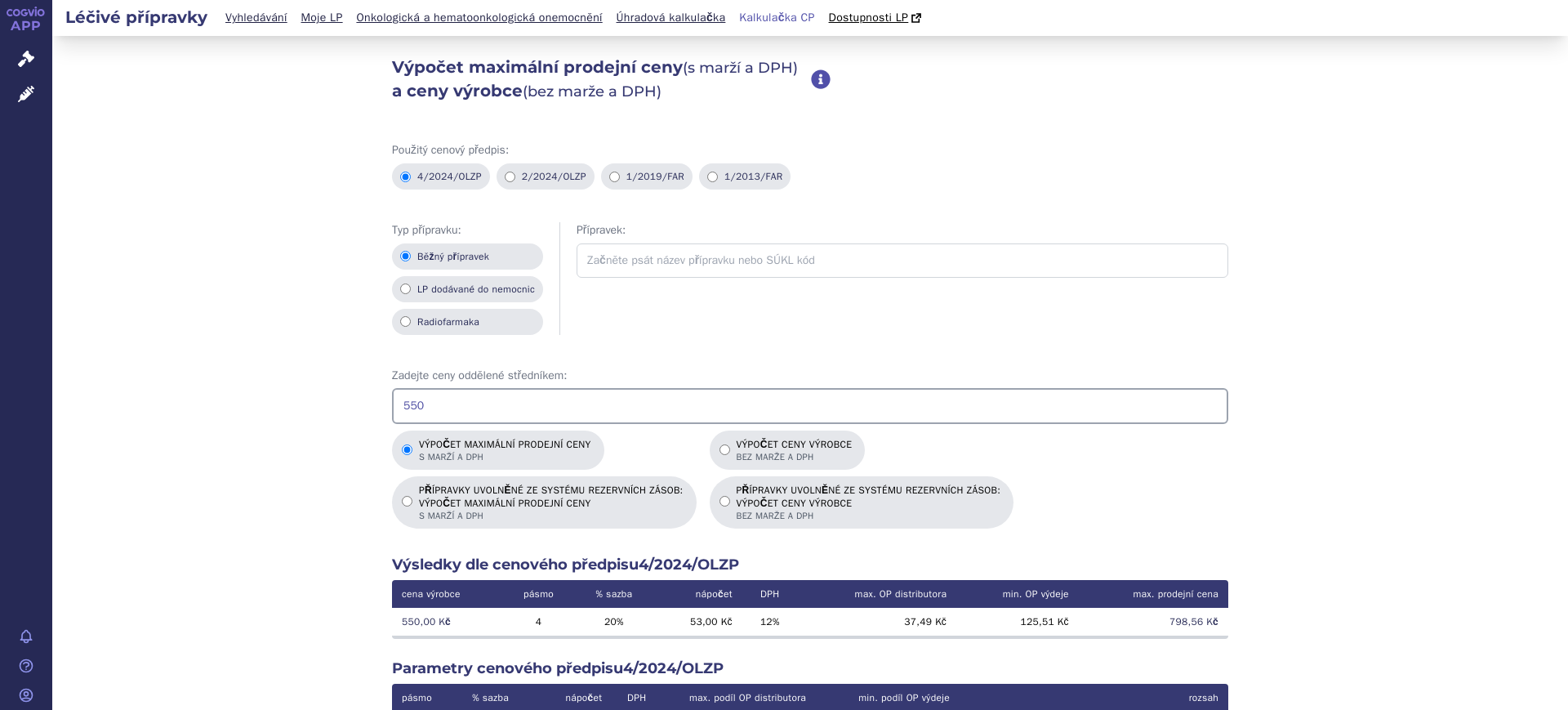 drag, startPoint x: 449, startPoint y: 419, endPoint x: 997, endPoint y: 580, distance: 571.1611 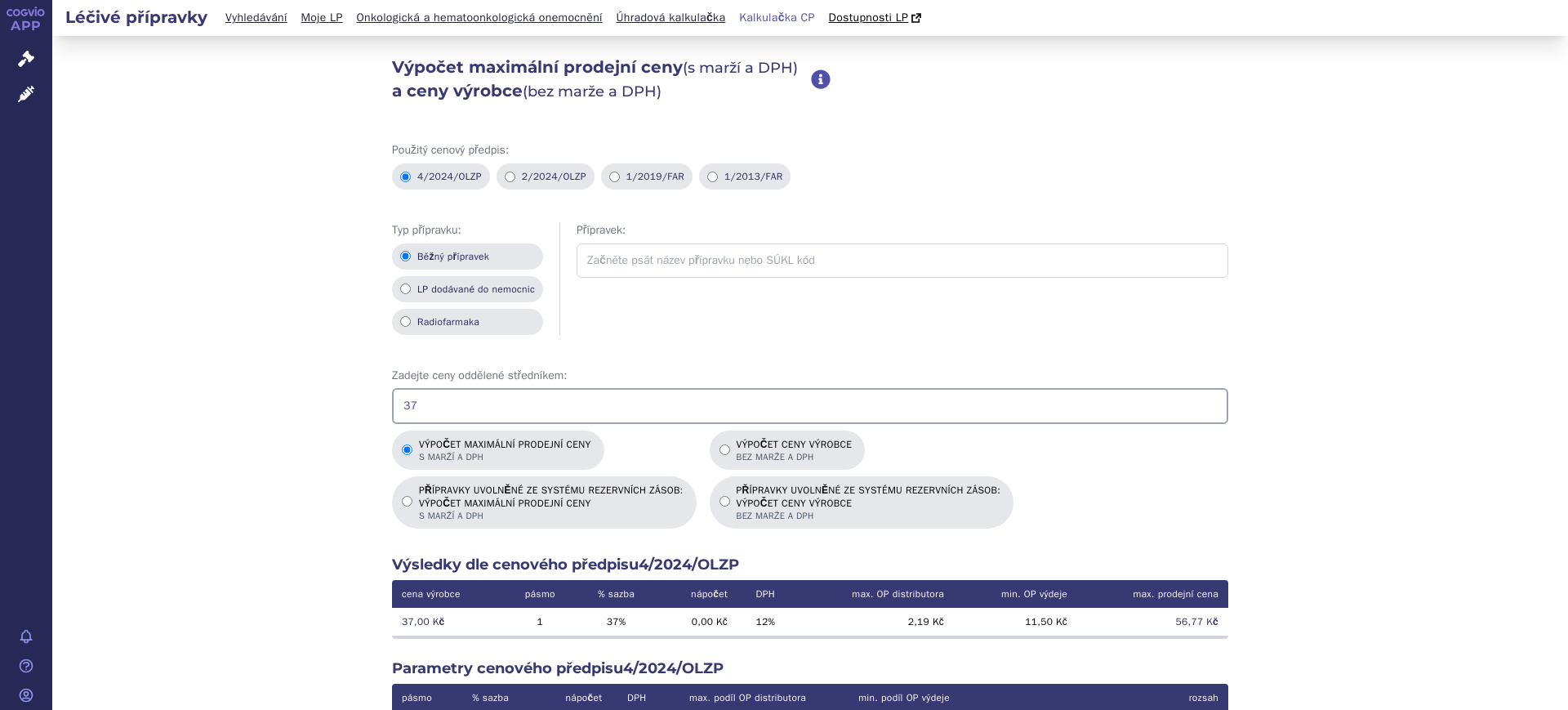 type on "3" 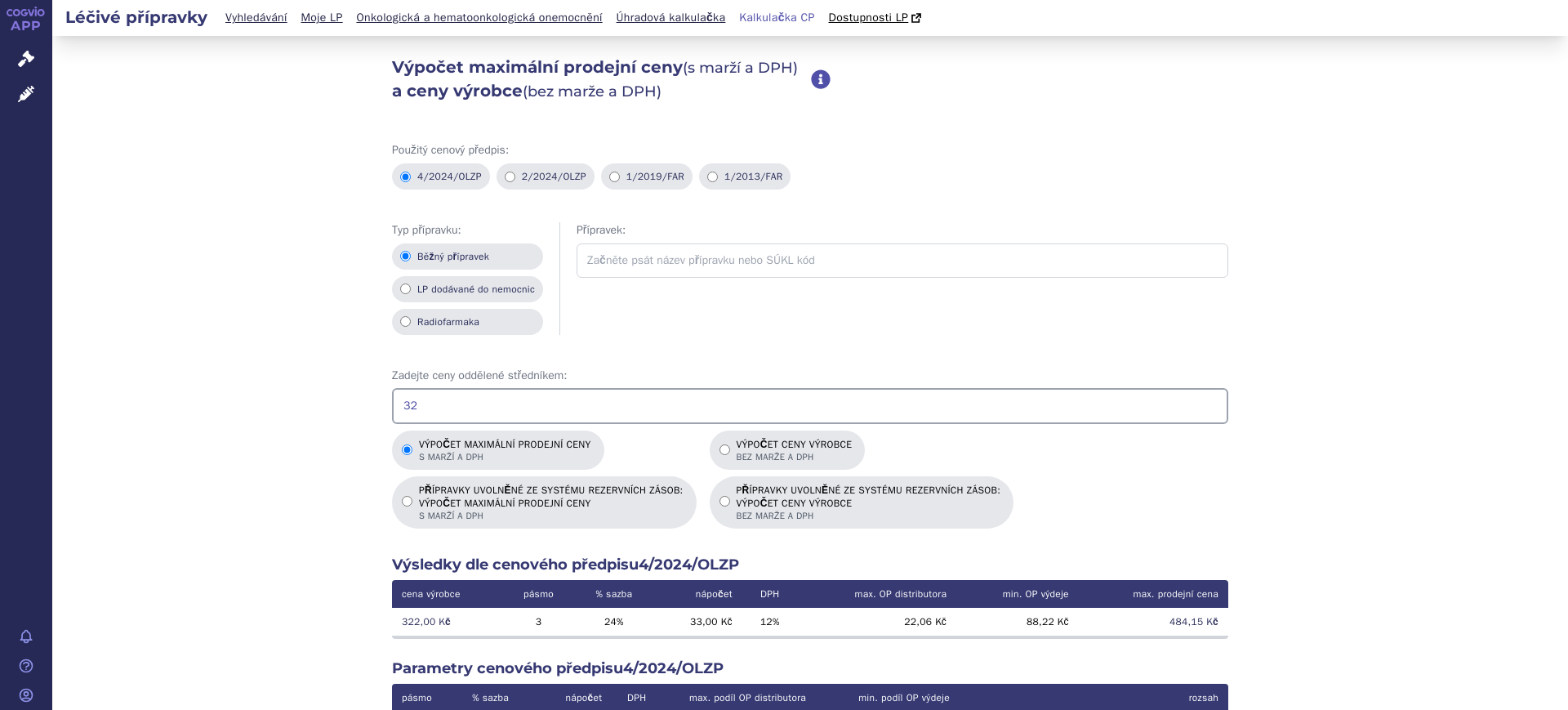 type on "3" 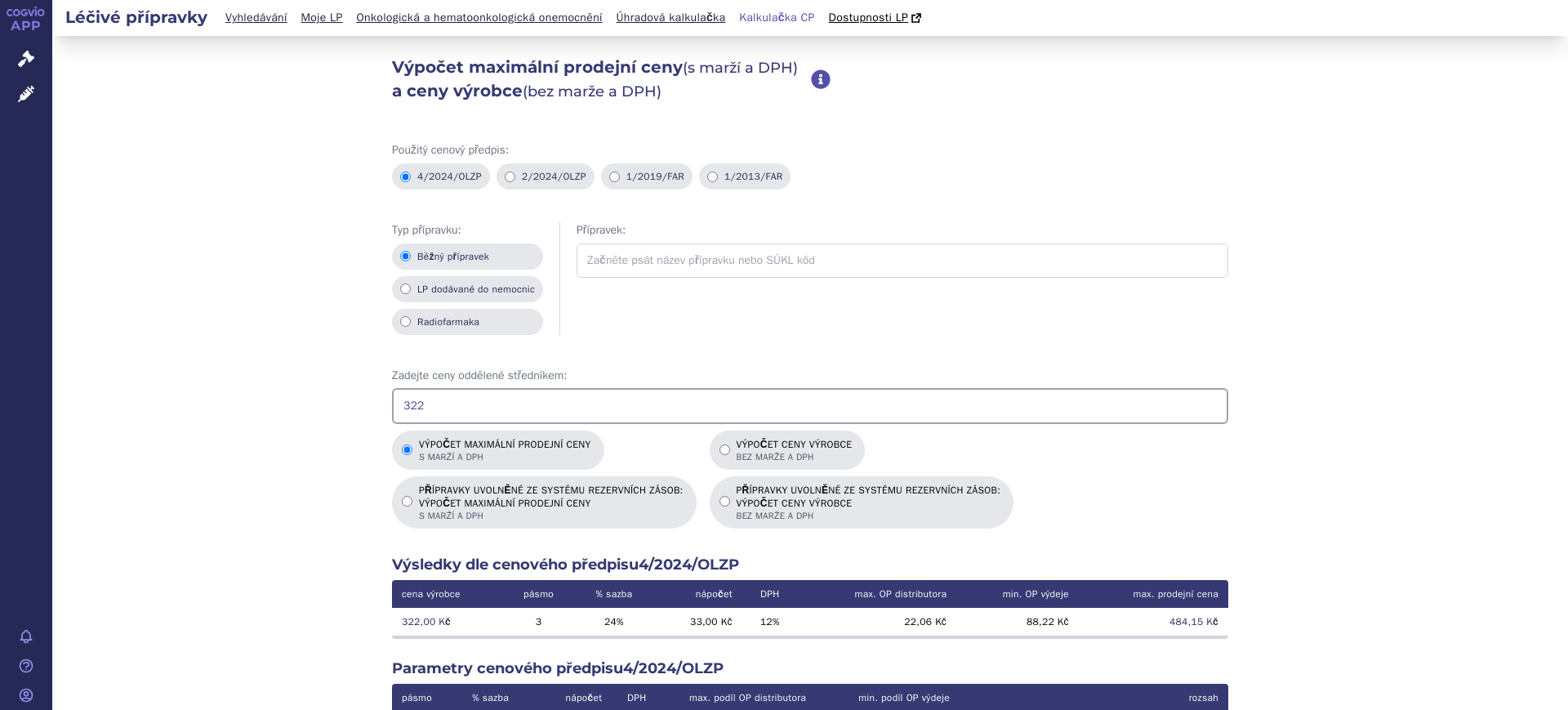 type on "322" 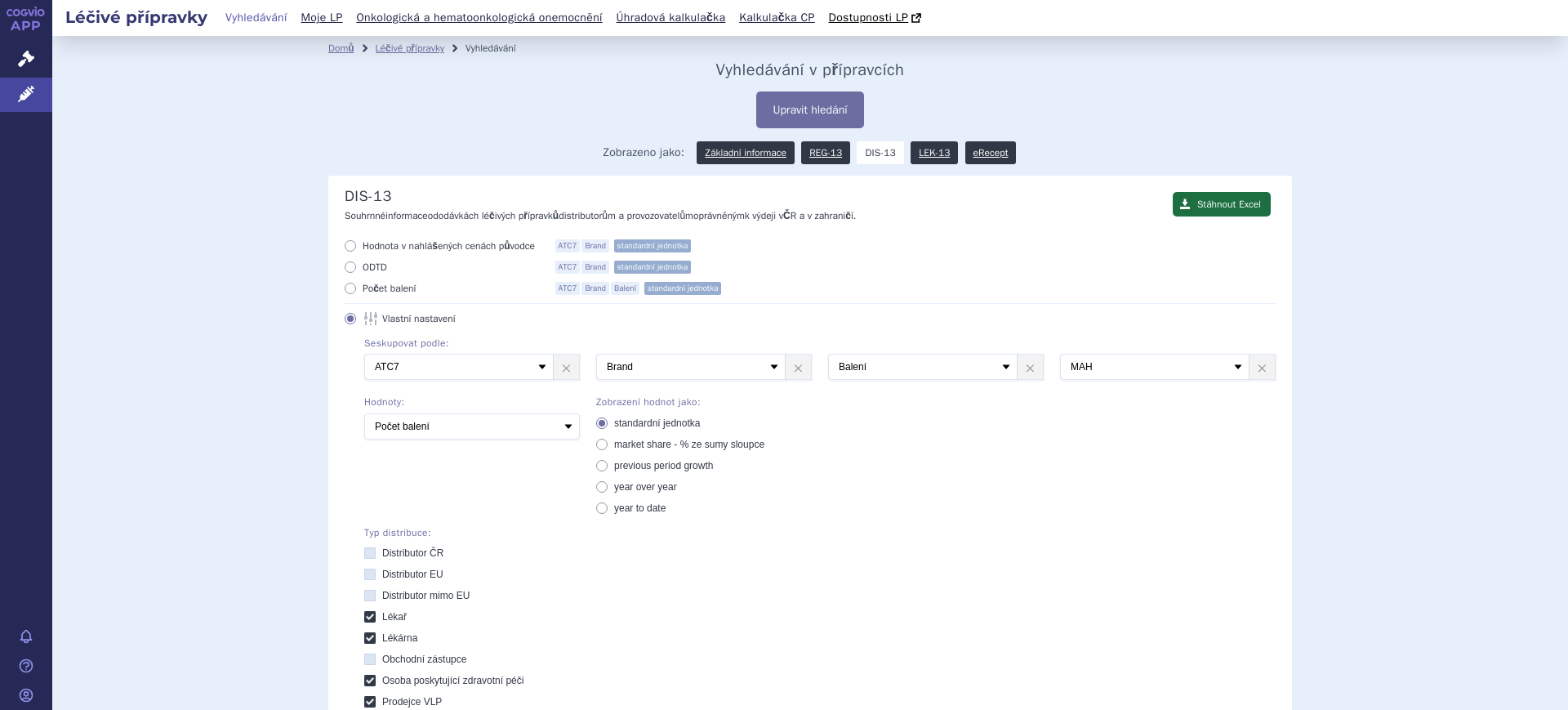 scroll, scrollTop: 0, scrollLeft: 0, axis: both 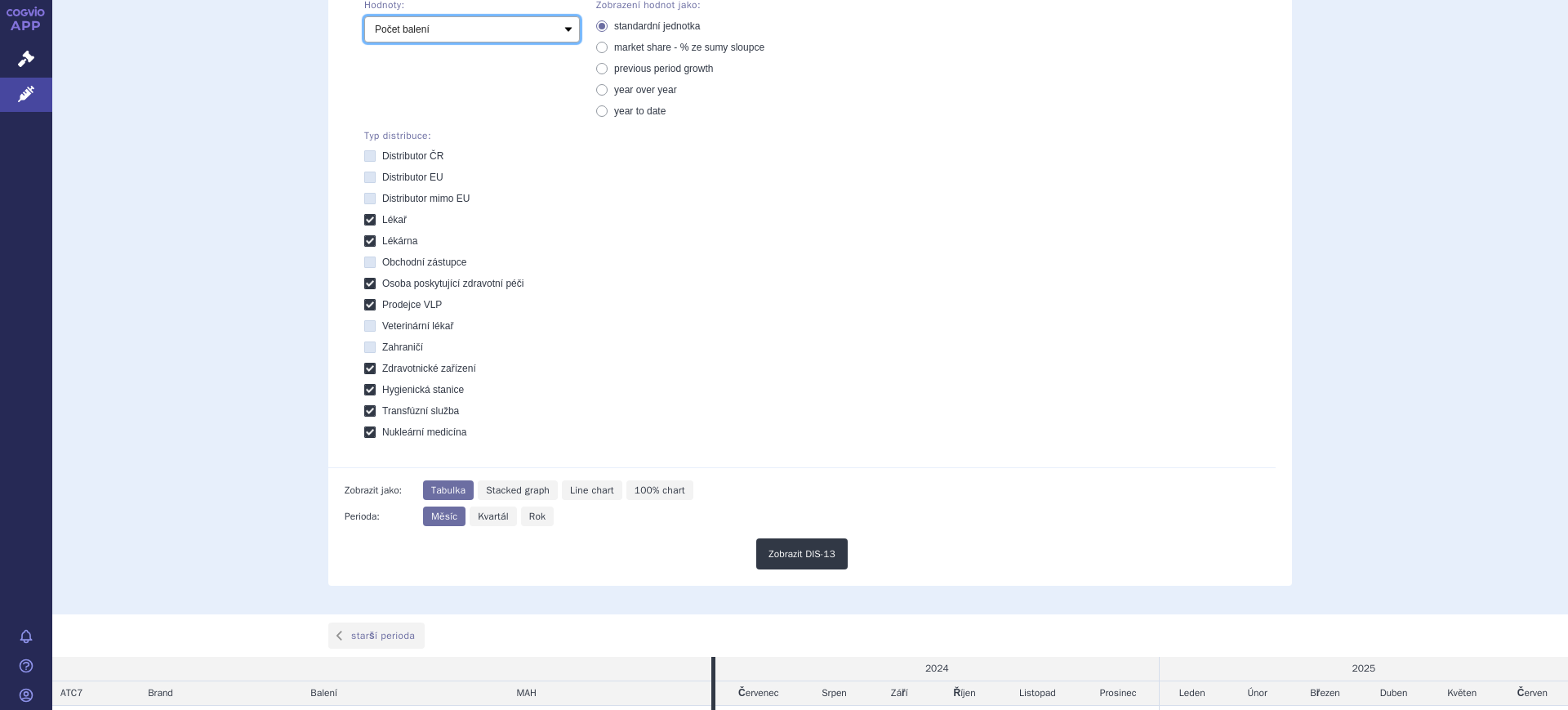 click on "Počet balení
Hodnota v nahlášených cenách původce [DIS-13]
Hodnota v maximálních cenách původce (MCV) [SCAU/SCUP]
Hodnota v maximálních úhradách (UHR1) [SCAU]
Hodnota v maximálních finálních cenách [SCAU]
ODTD [SCAU]
DDD [DIS-13/SCAU/SCUP]" at bounding box center [472, 29] 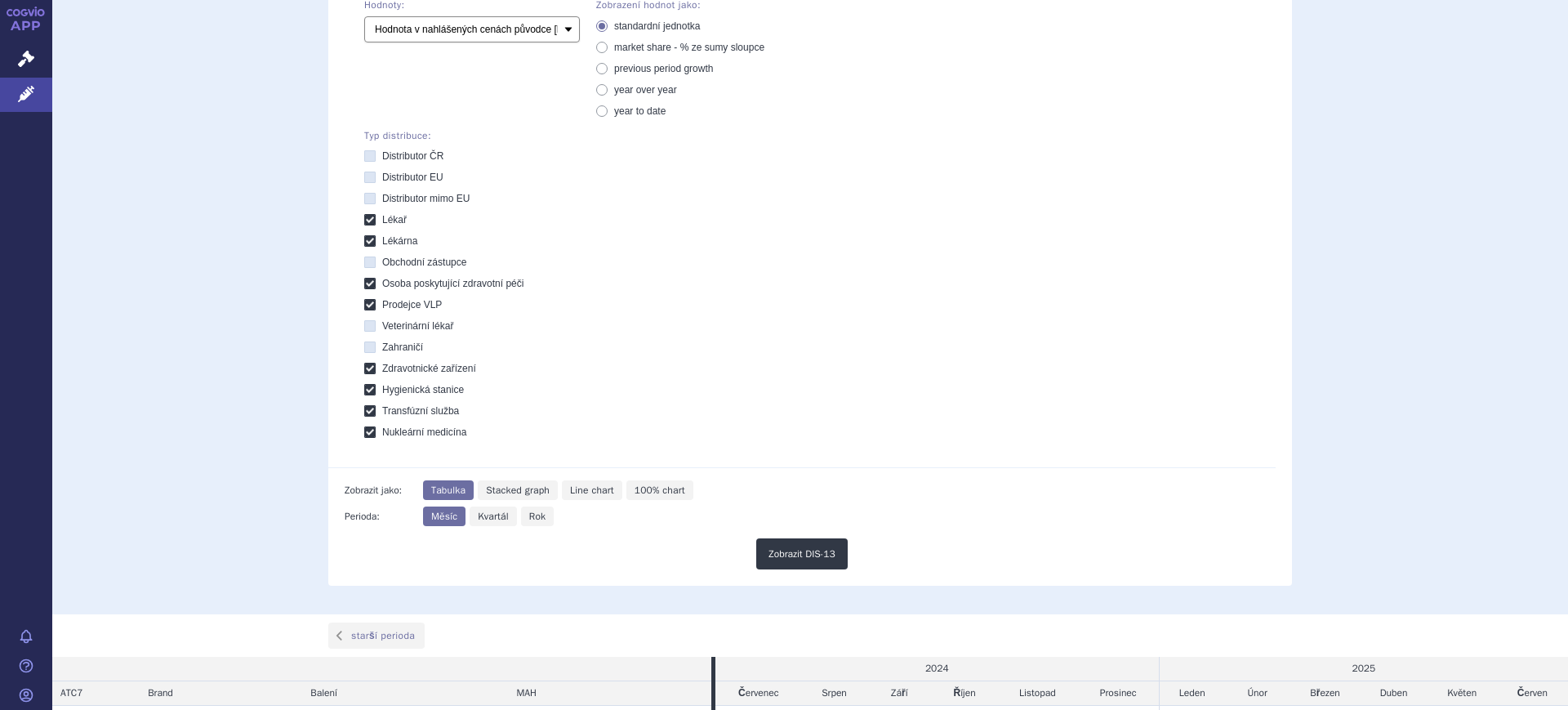click on "Počet balení
Hodnota v nahlášených cenách původce [DIS-13]
Hodnota v maximálních cenách původce (MCV) [SCAU/SCUP]
Hodnota v maximálních úhradách (UHR1) [SCAU]
Hodnota v maximálních finálních cenách [SCAU]
ODTD [SCAU]
DDD [DIS-13/SCAU/SCUP]" at bounding box center (472, 29) 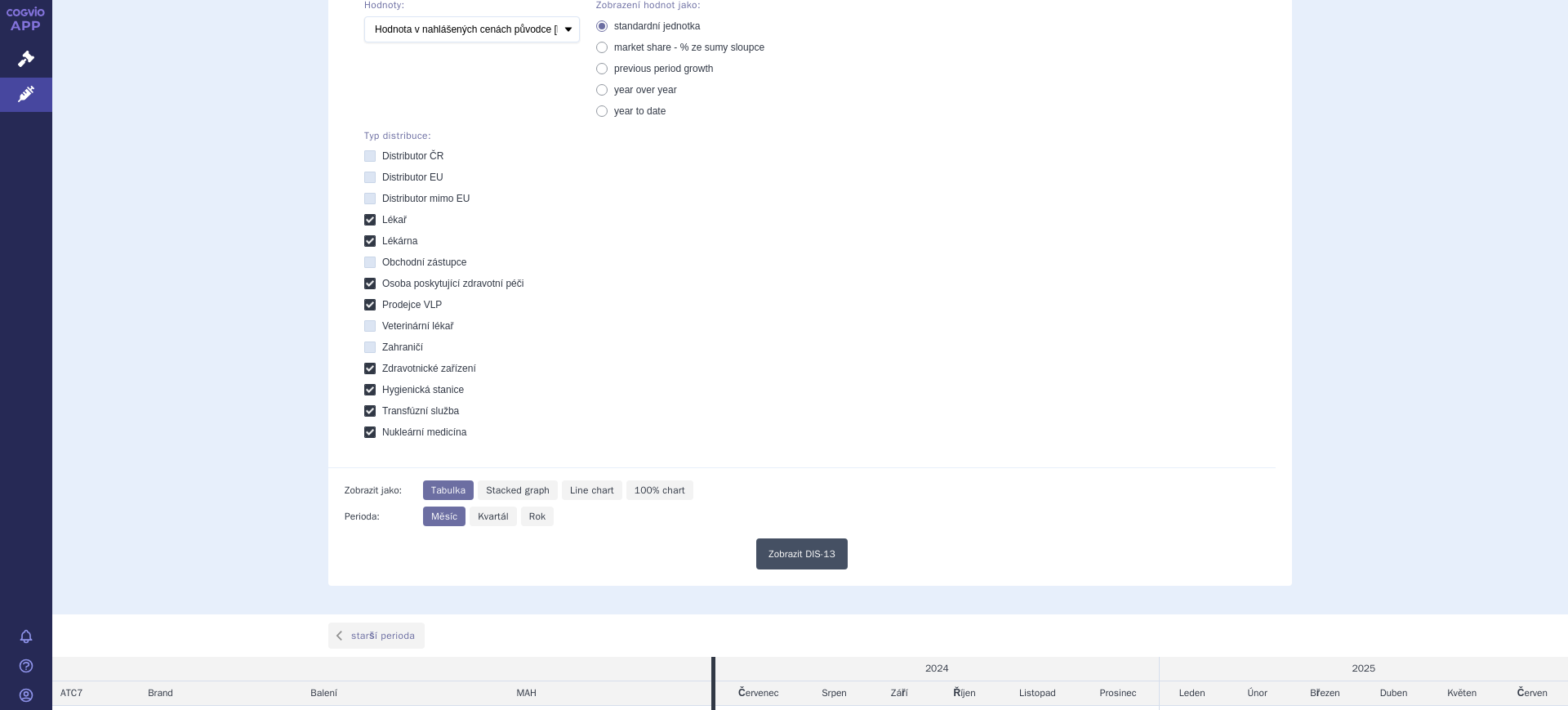 click on "Zobrazit DIS-13" at bounding box center [802, 554] 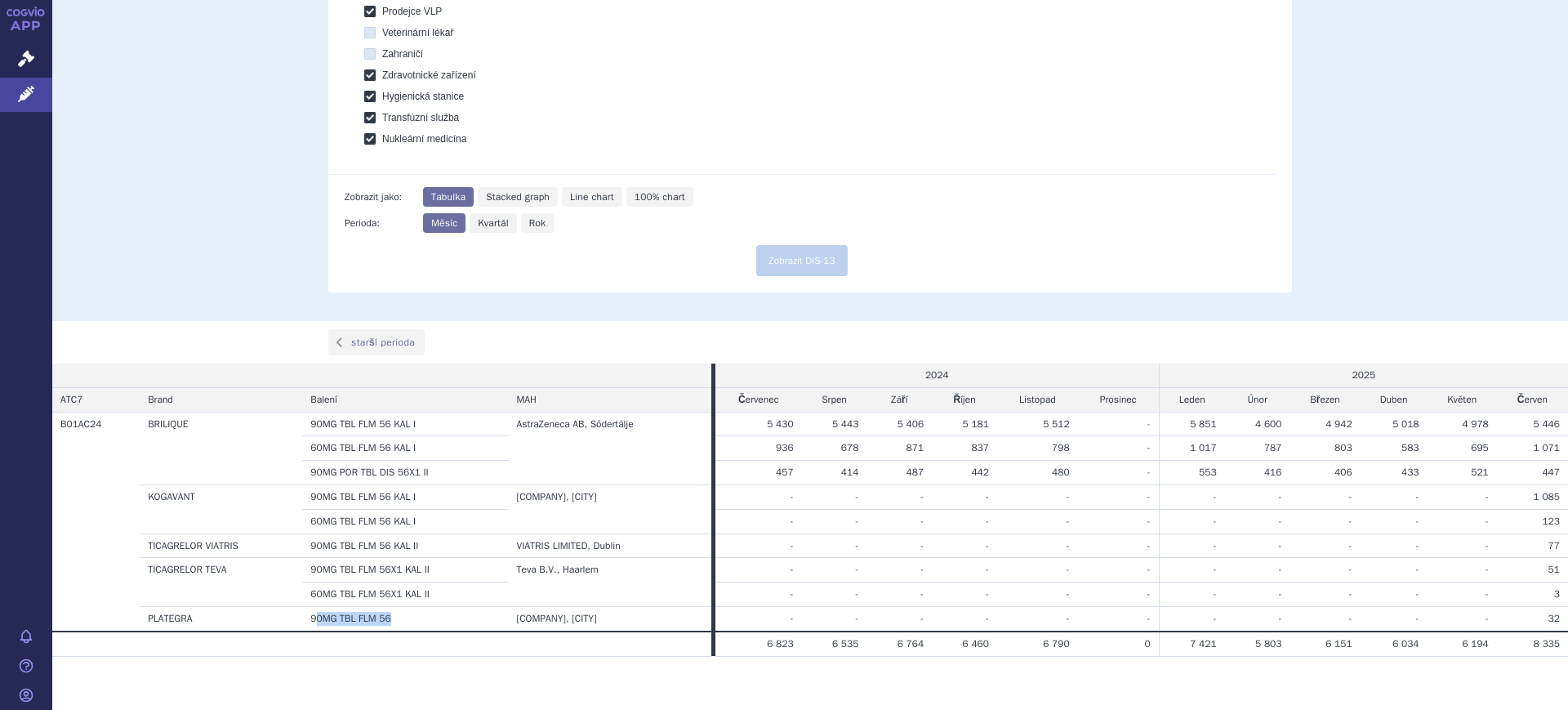 scroll, scrollTop: 703, scrollLeft: 0, axis: vertical 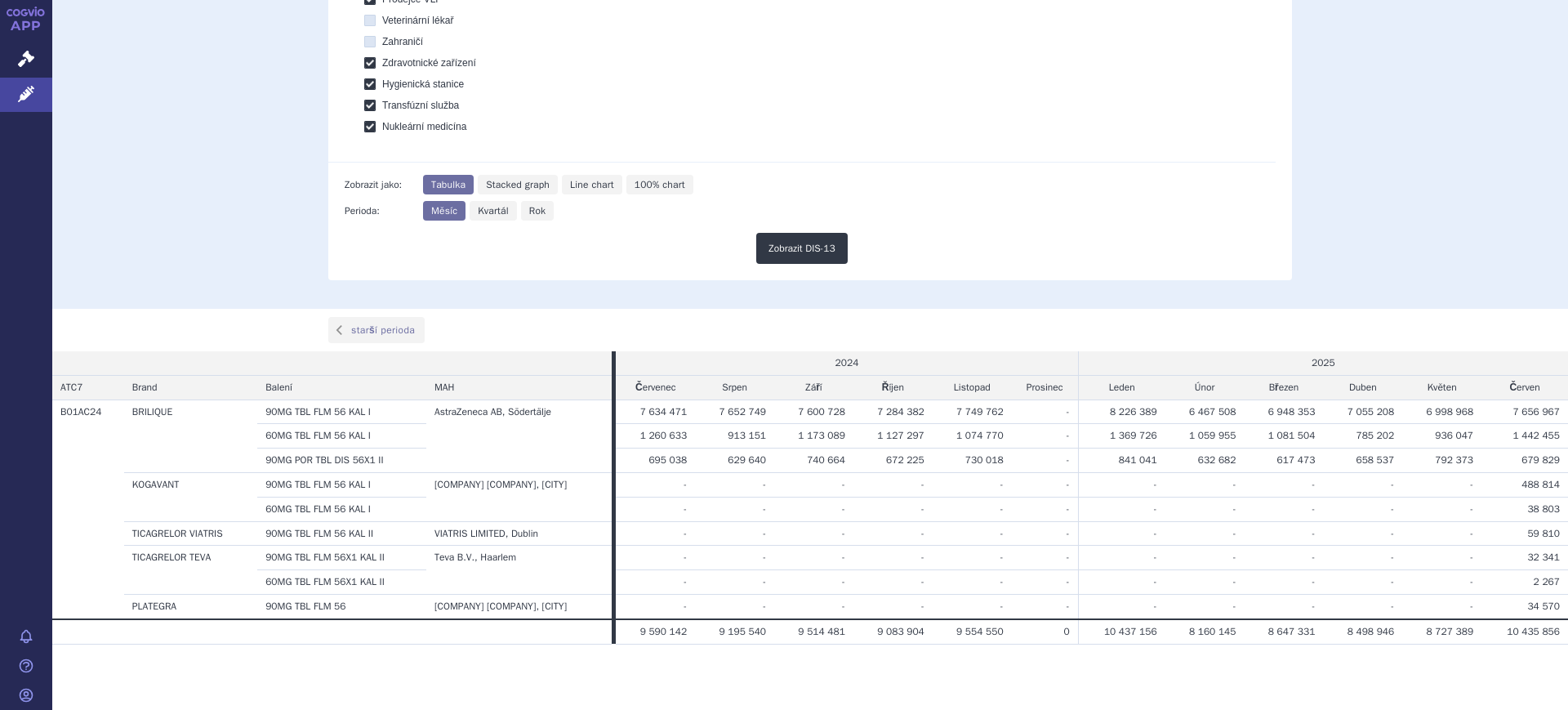 click on "Rok" at bounding box center (537, 211) 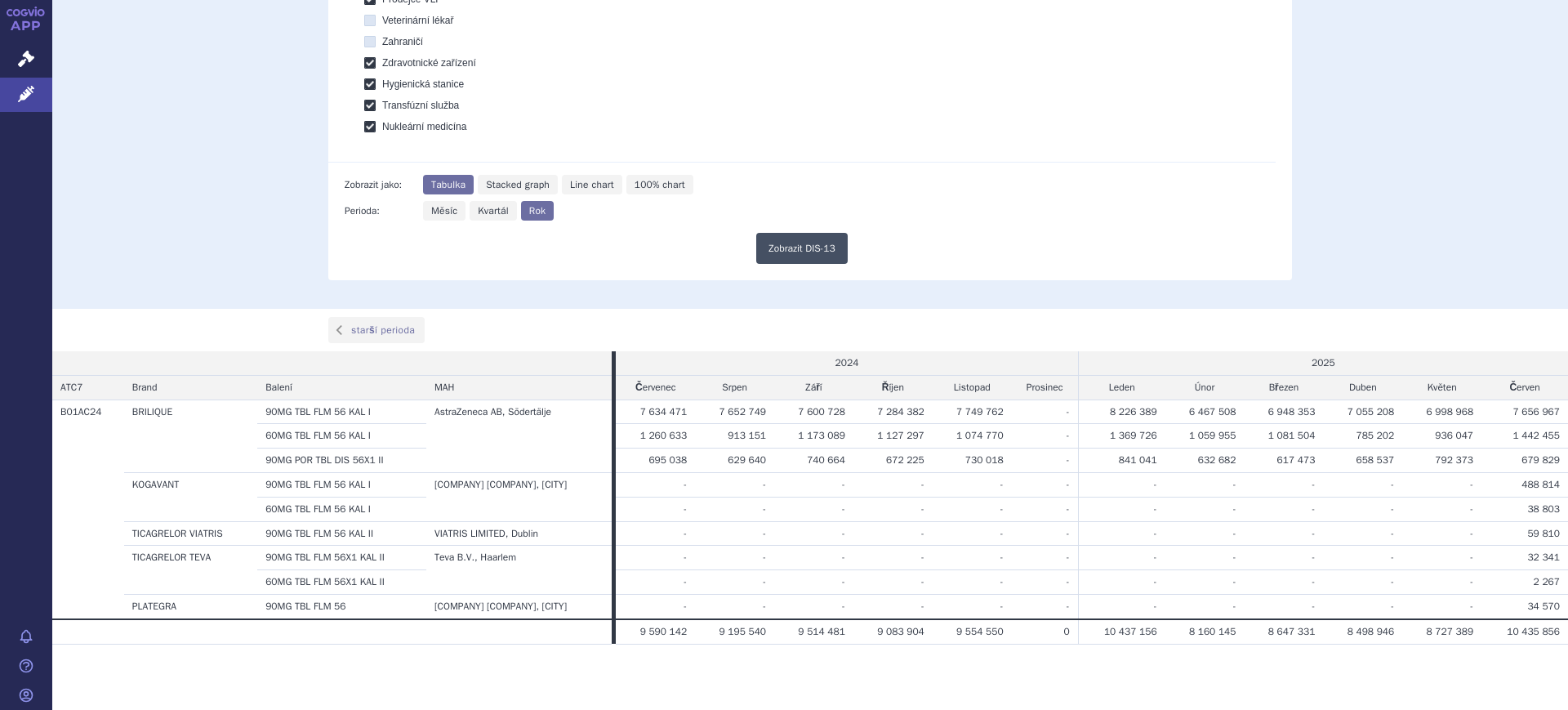 click on "Zobrazit DIS-13" at bounding box center [802, 248] 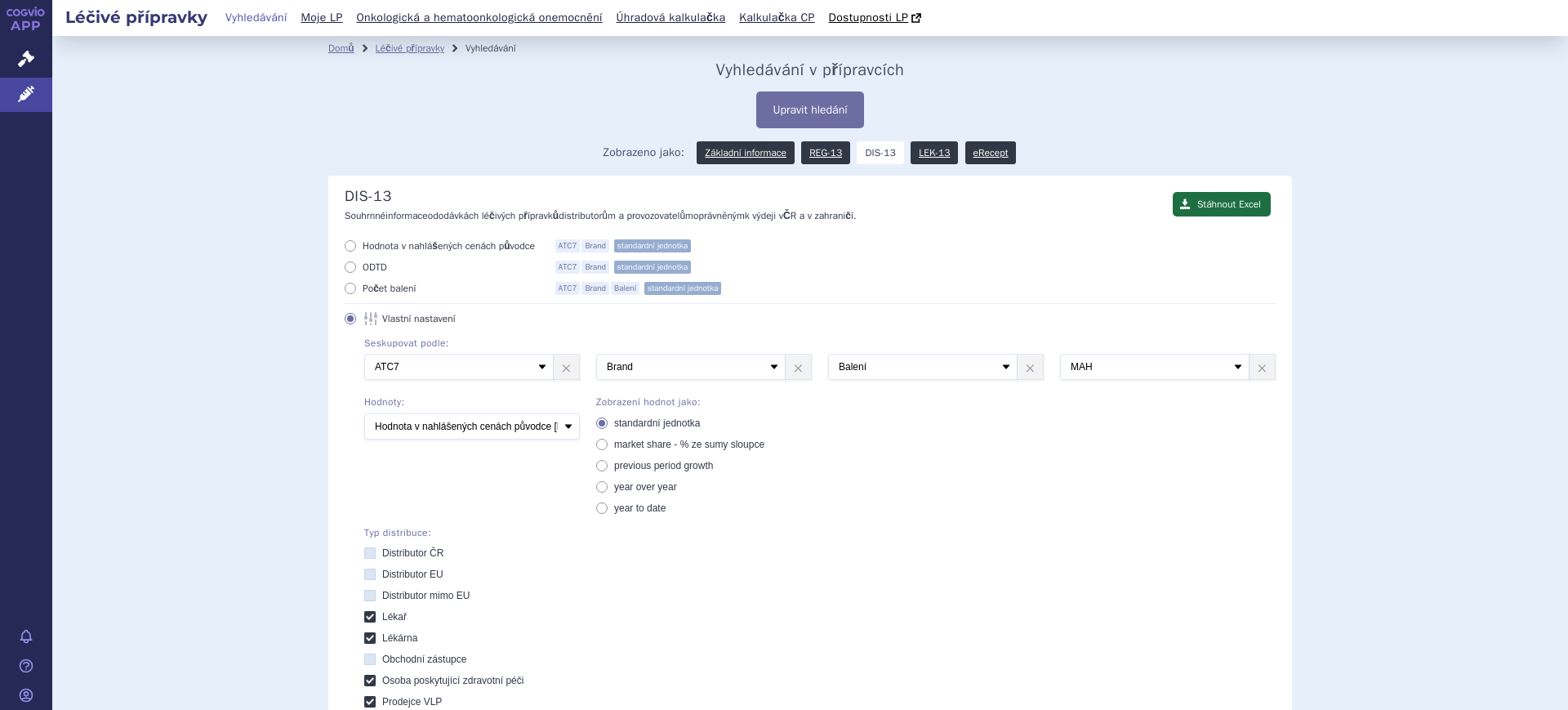 scroll, scrollTop: 0, scrollLeft: 0, axis: both 